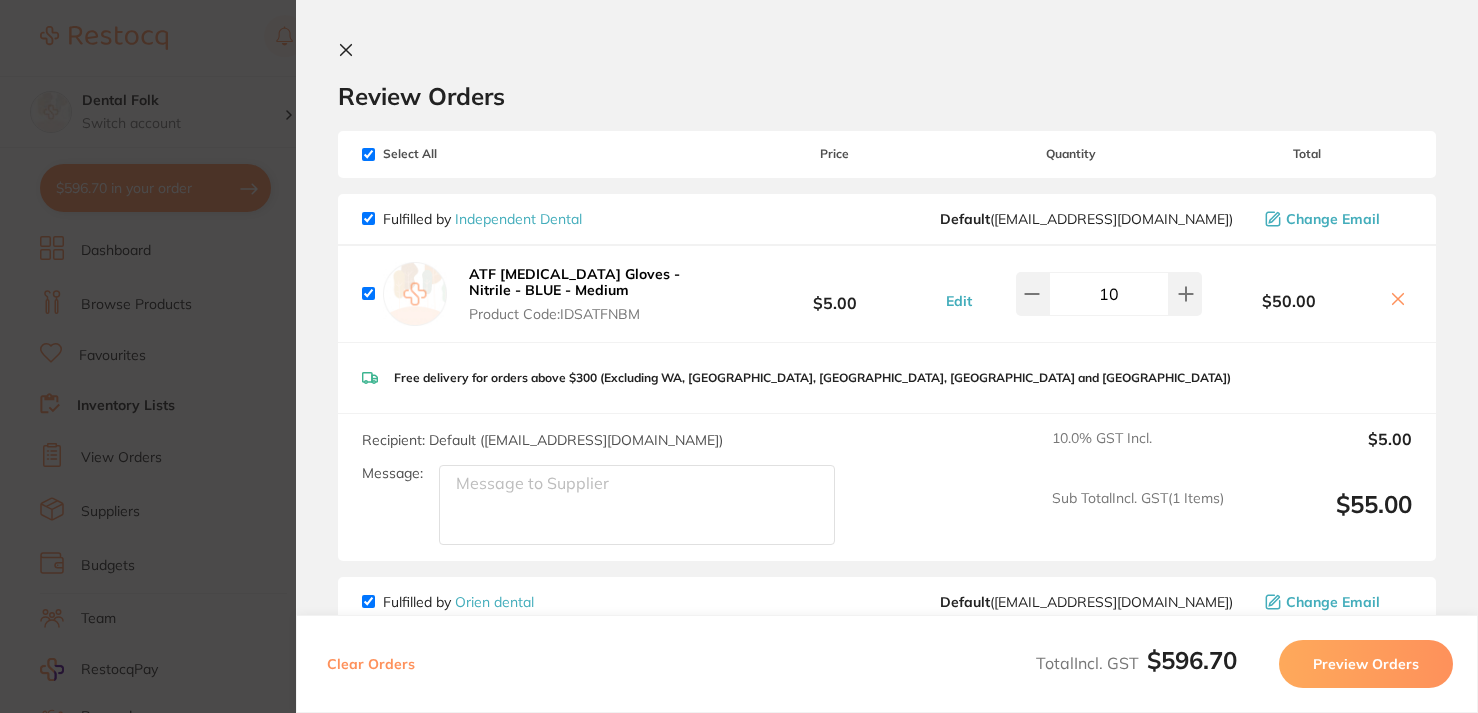 scroll, scrollTop: 0, scrollLeft: 0, axis: both 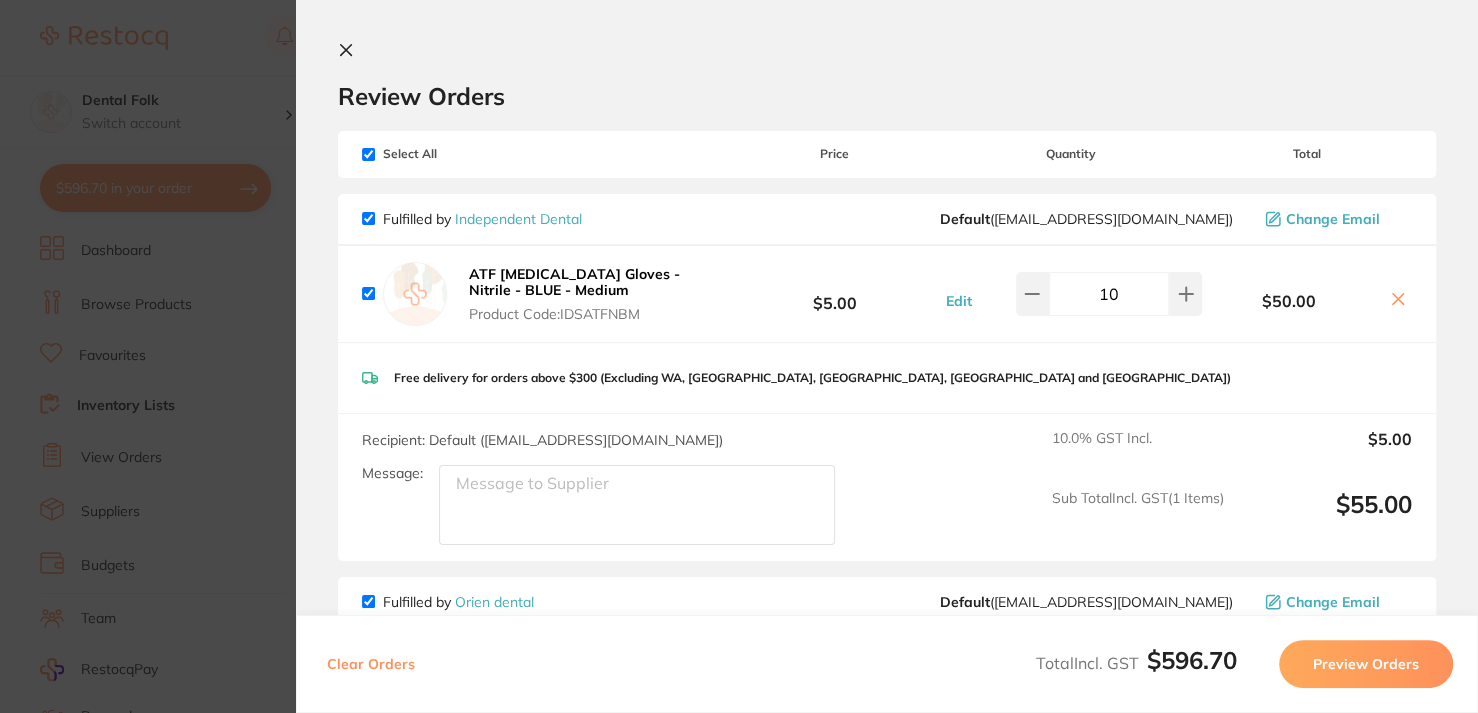 type 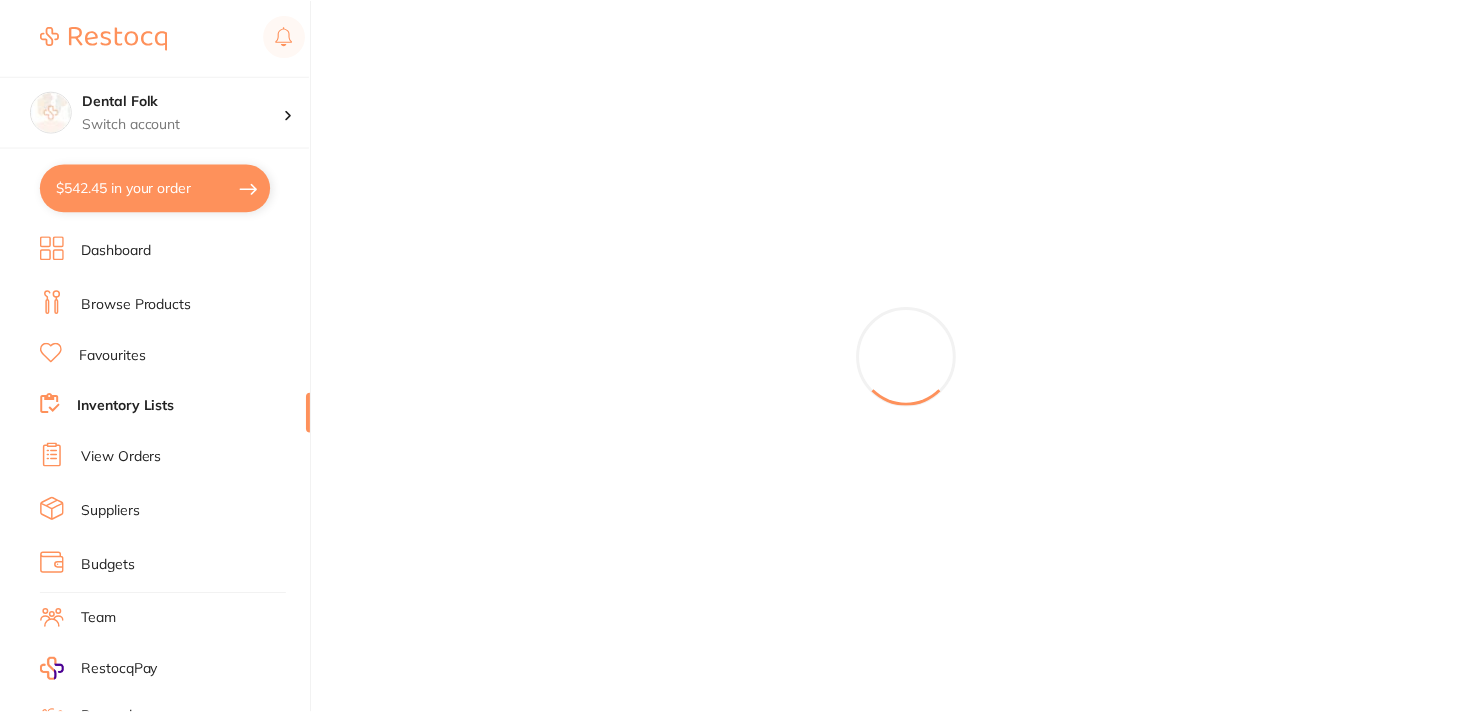 scroll, scrollTop: 0, scrollLeft: 0, axis: both 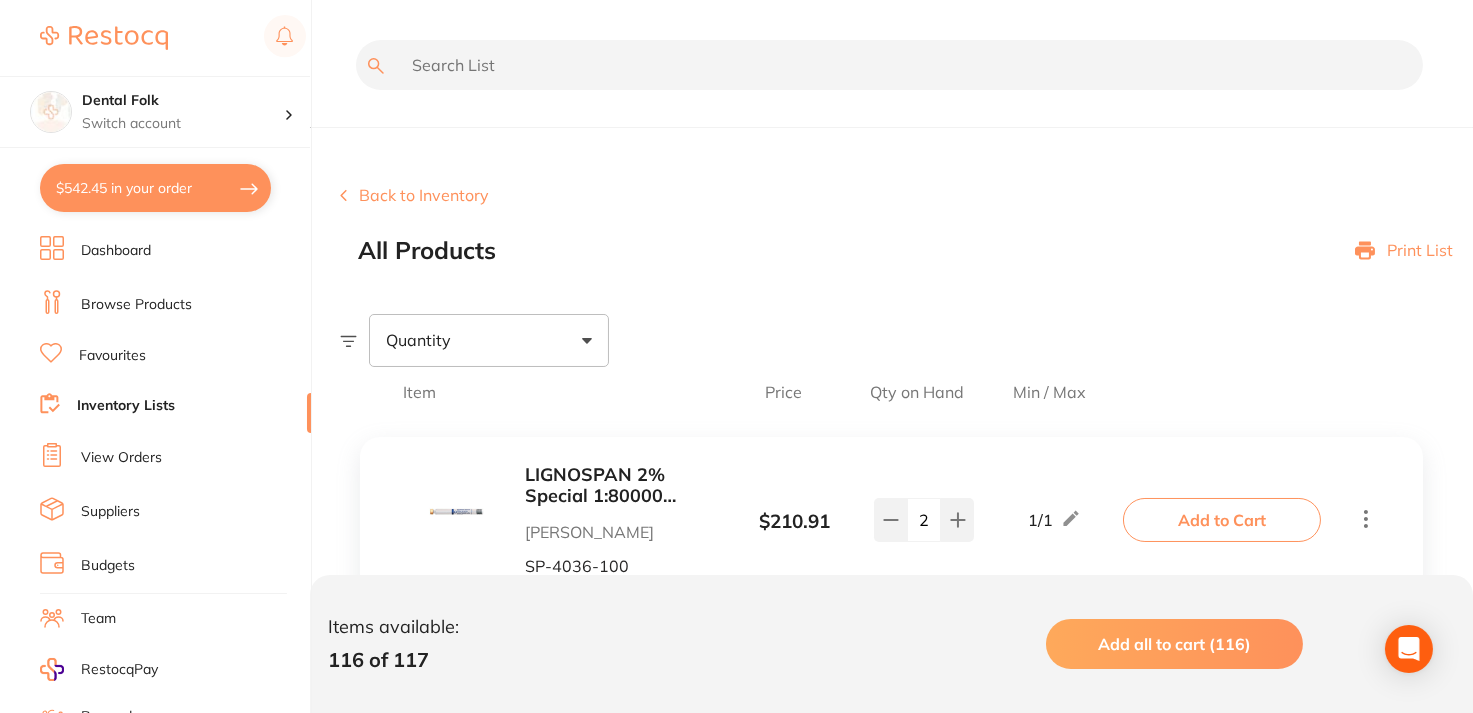 click on "$542.45   in your order" at bounding box center (155, 188) 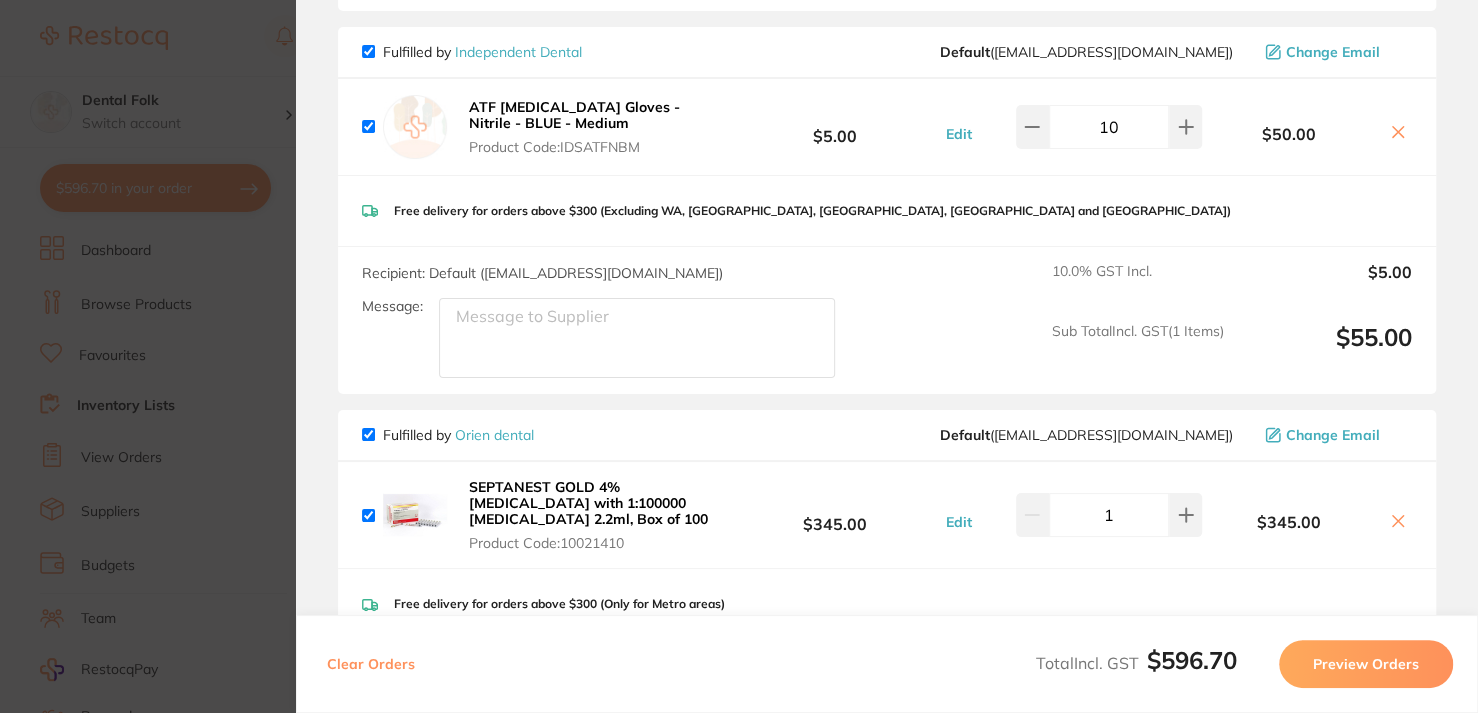 scroll, scrollTop: 200, scrollLeft: 0, axis: vertical 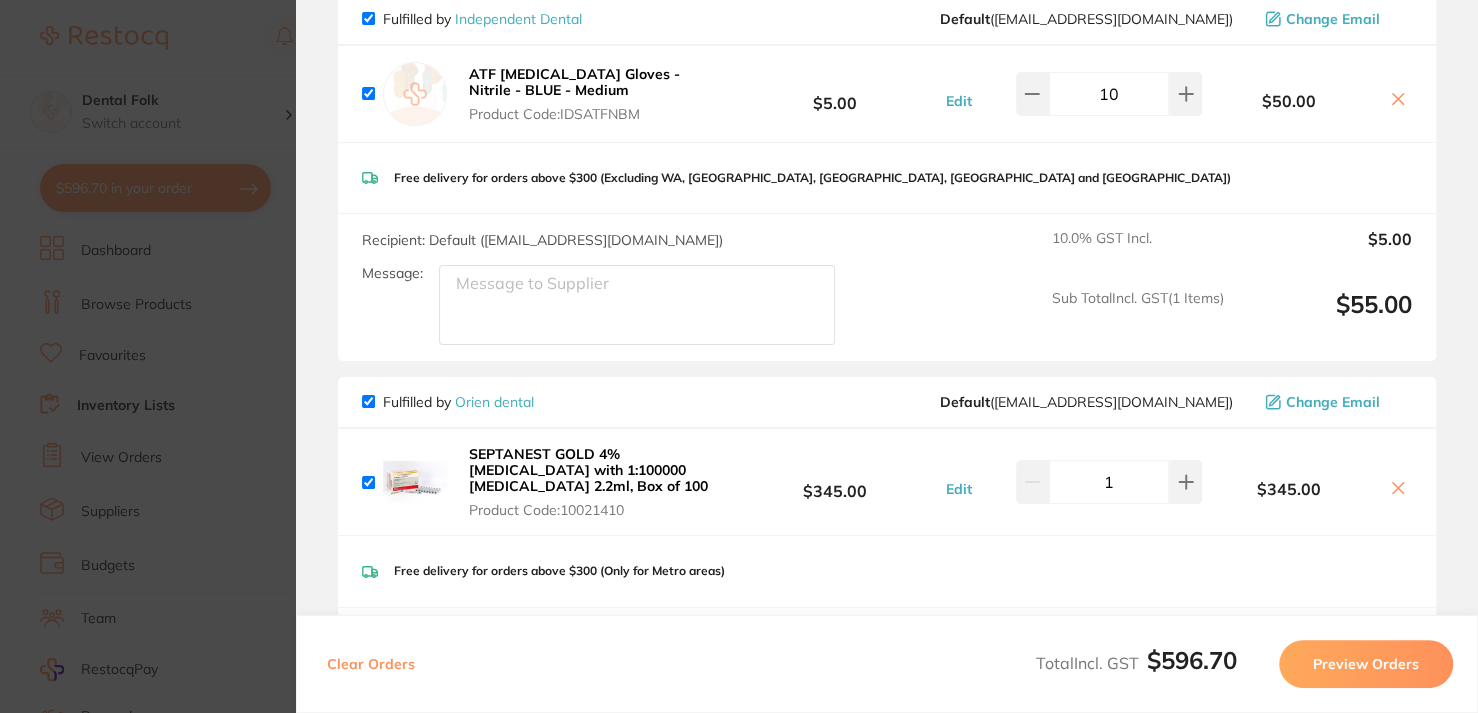 click on "Message:" at bounding box center [637, 305] 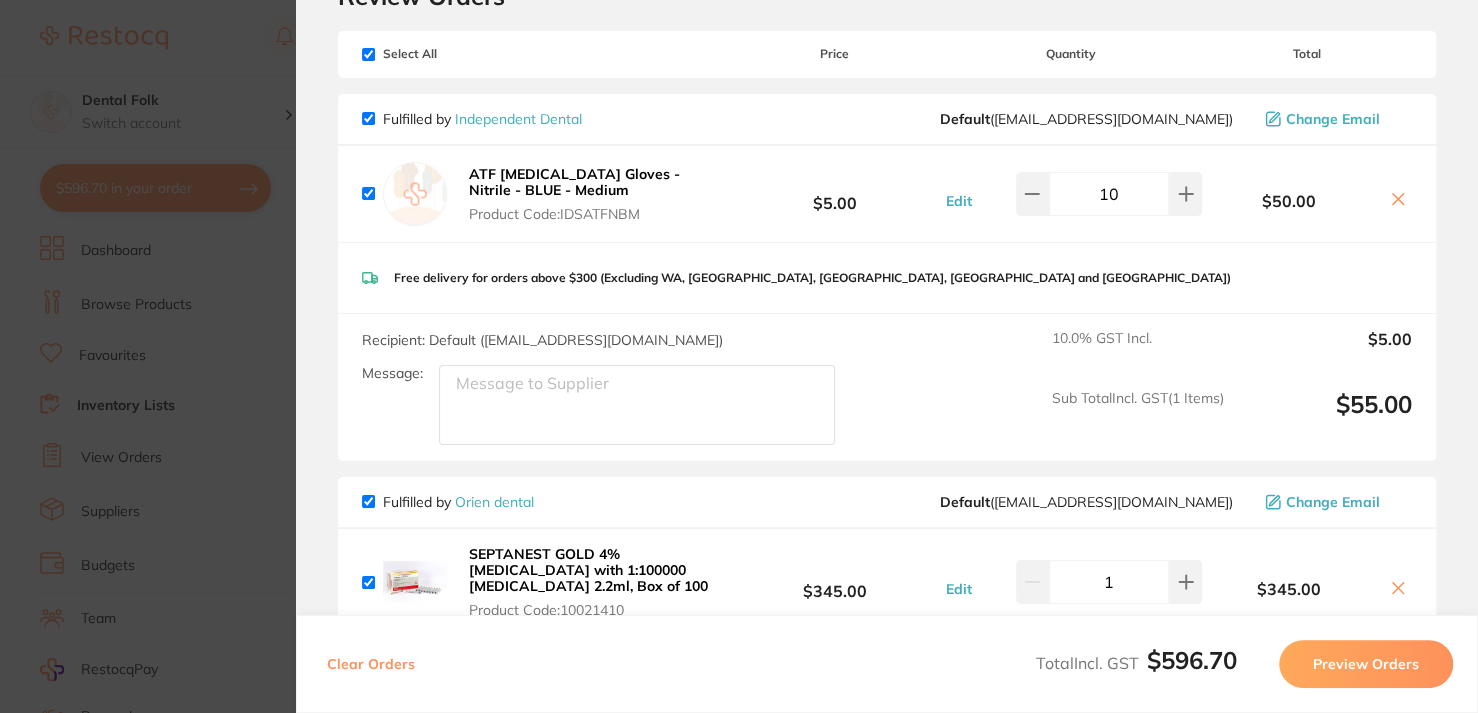 scroll, scrollTop: 200, scrollLeft: 0, axis: vertical 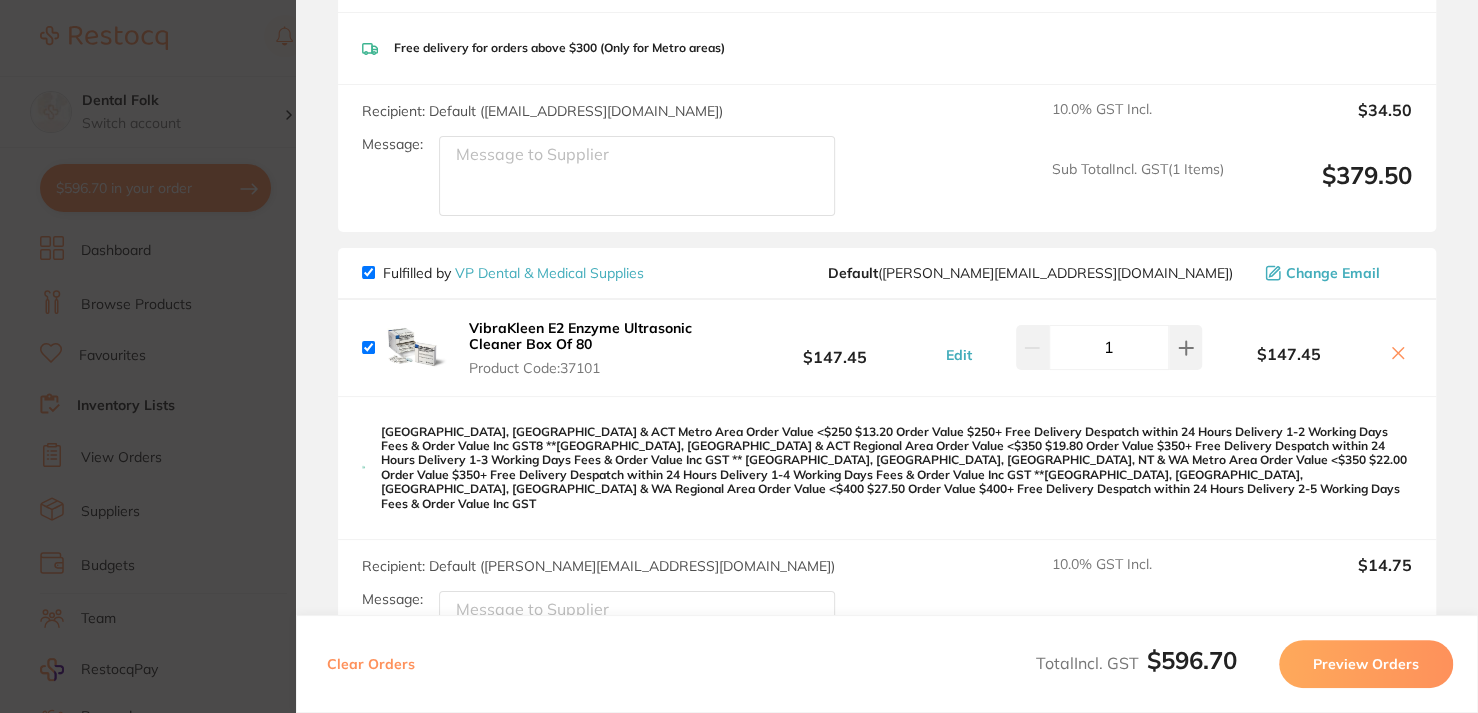 checkbox on "true" 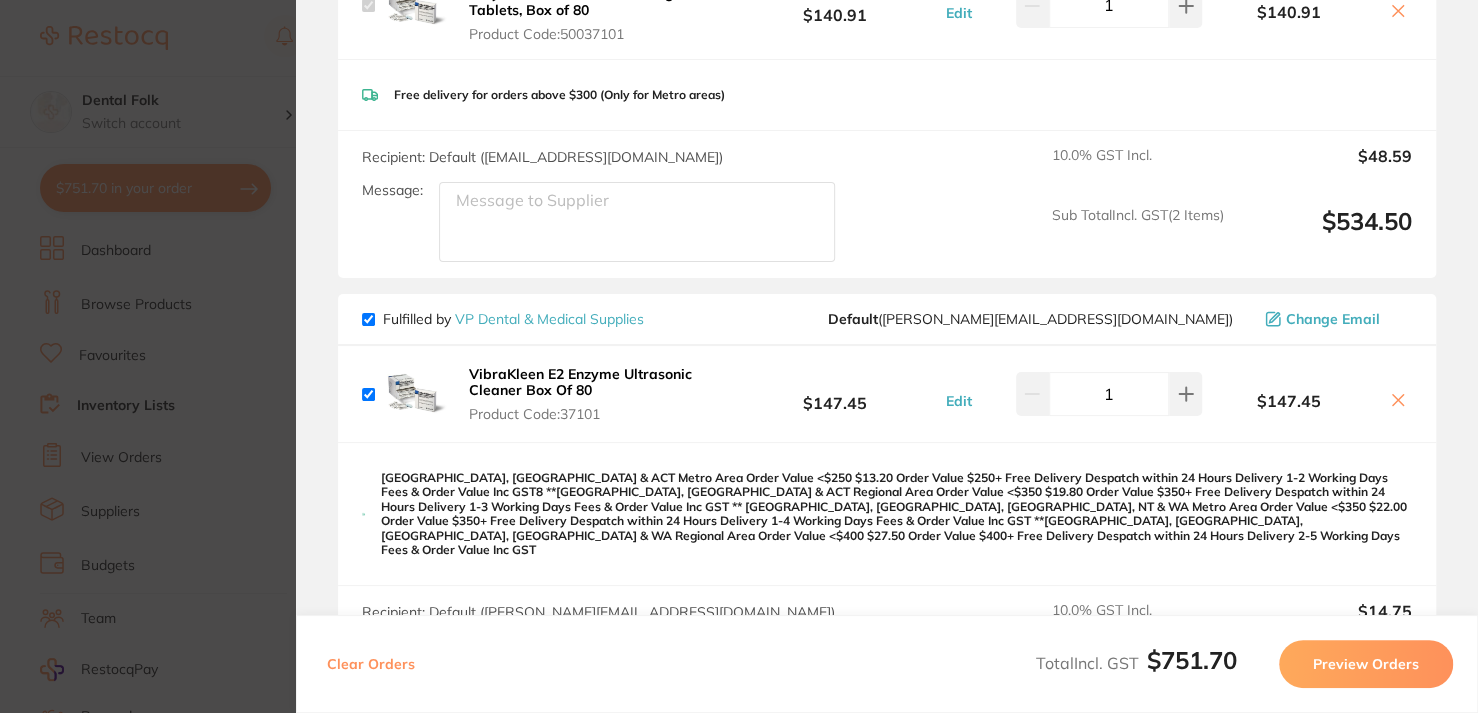 scroll, scrollTop: 831, scrollLeft: 0, axis: vertical 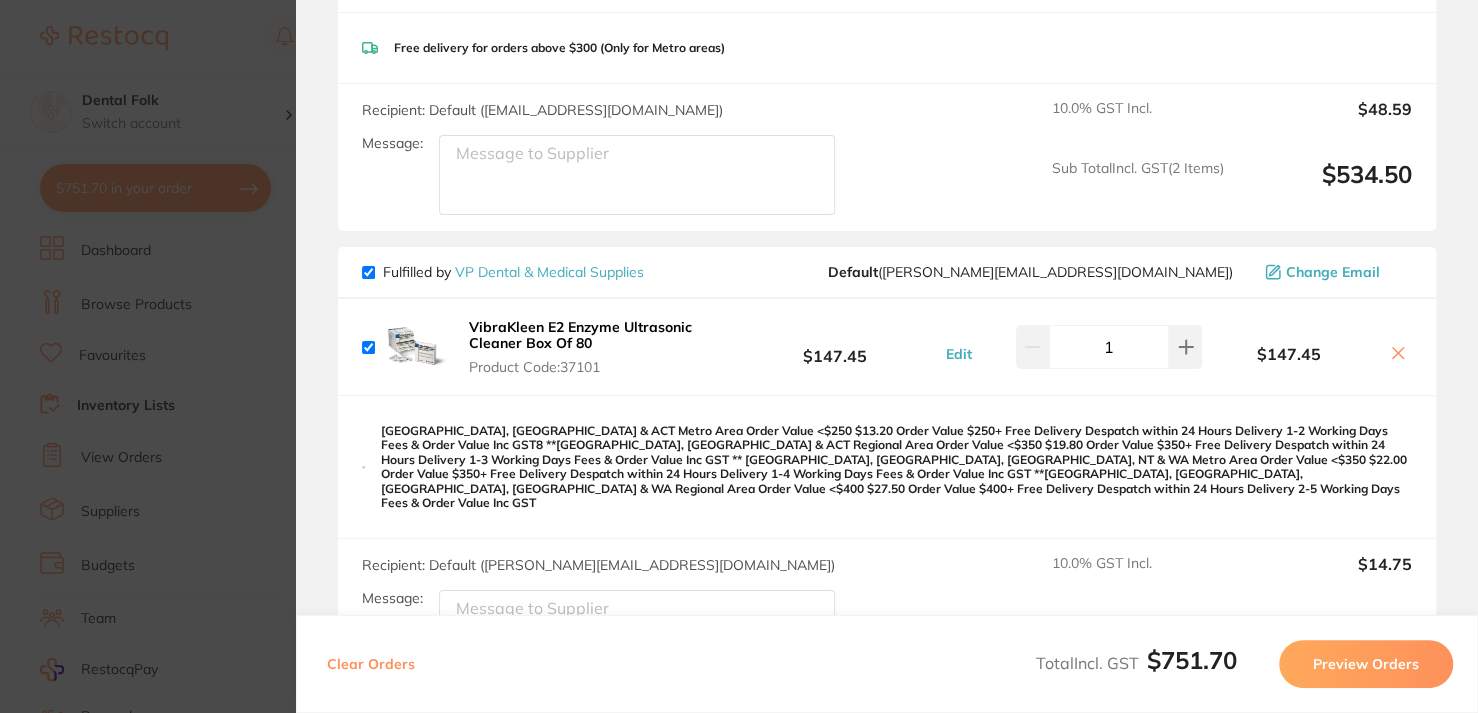 click 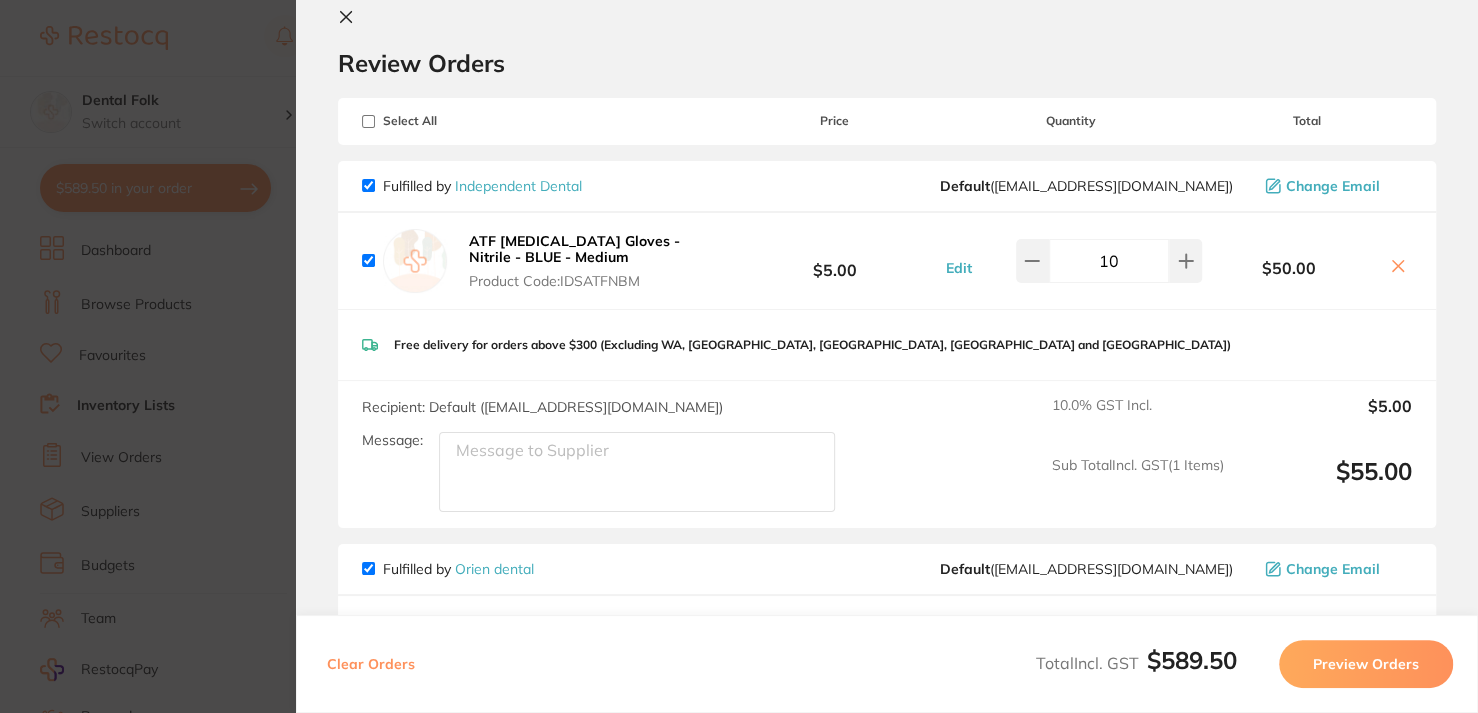 scroll, scrollTop: 0, scrollLeft: 0, axis: both 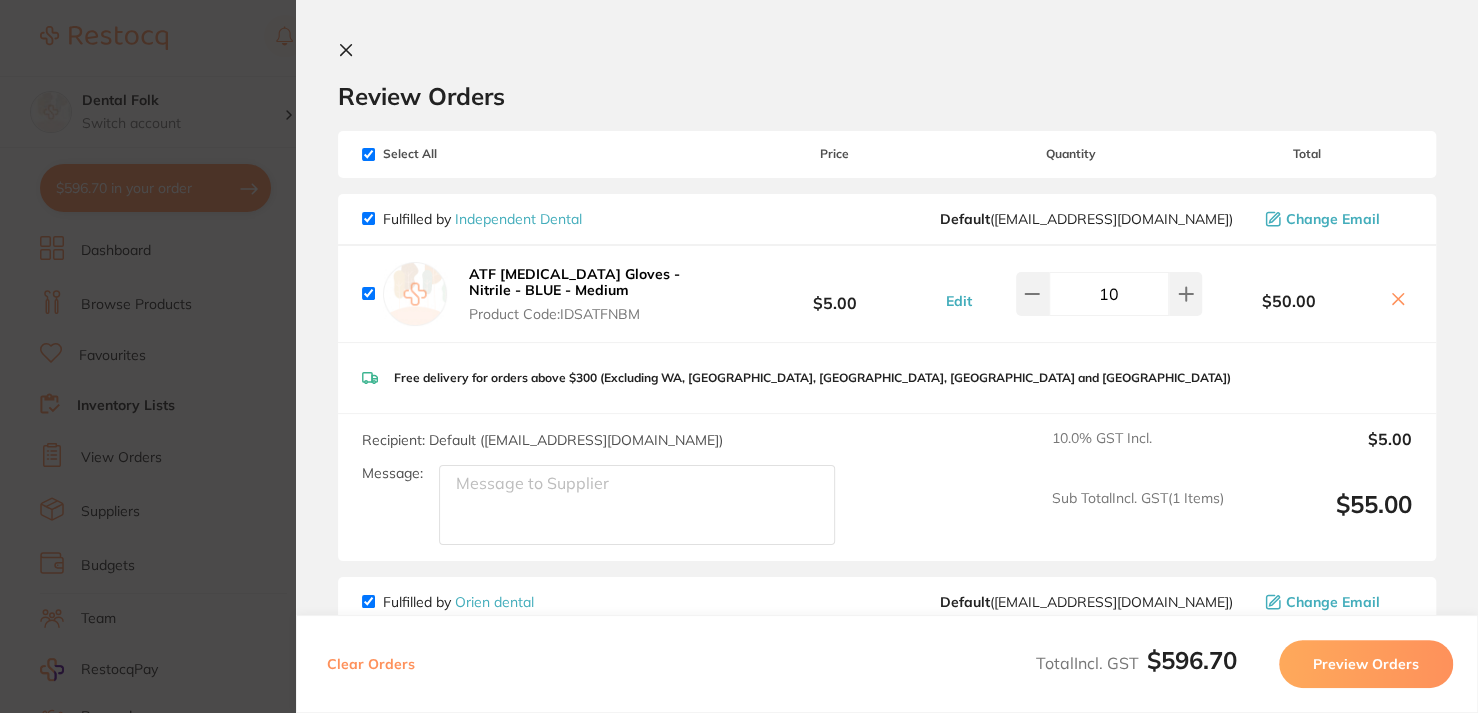 checkbox on "true" 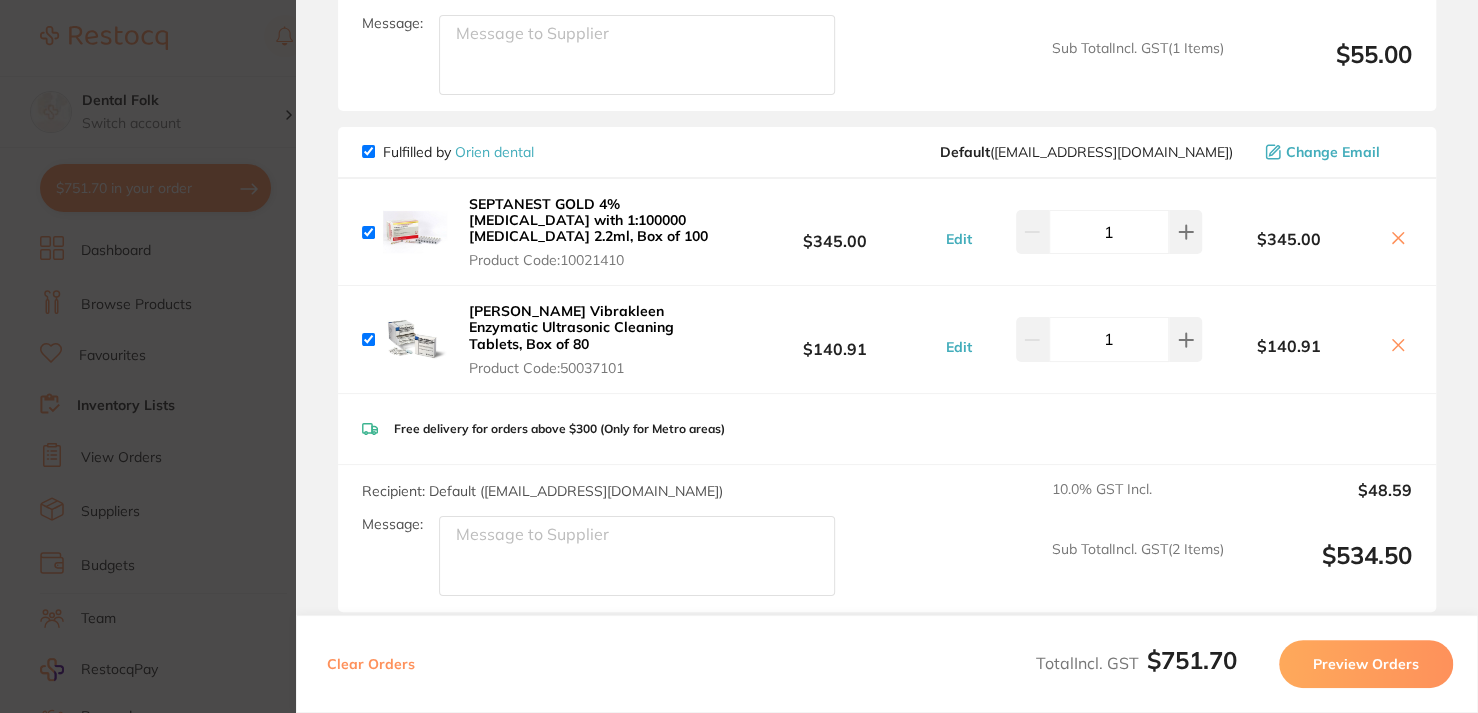 scroll, scrollTop: 431, scrollLeft: 0, axis: vertical 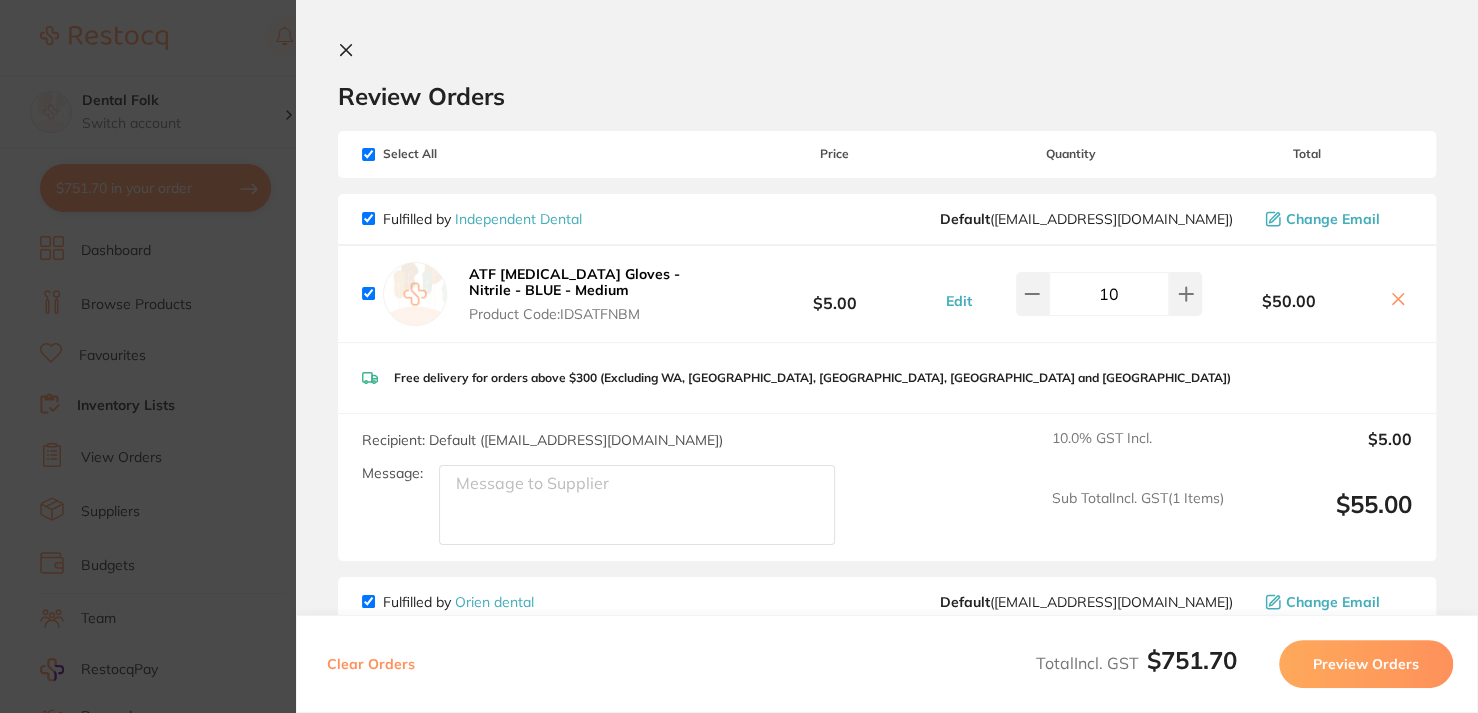 checkbox on "true" 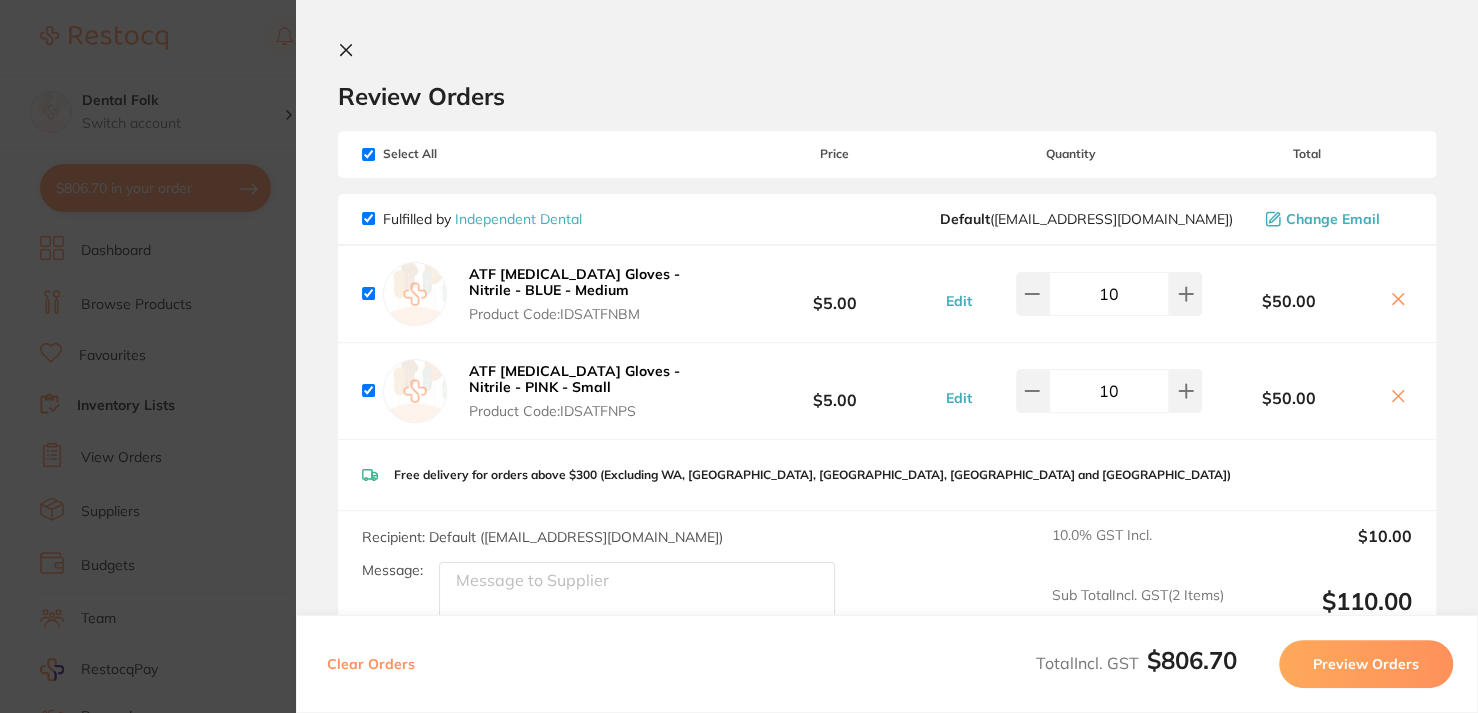 checkbox on "true" 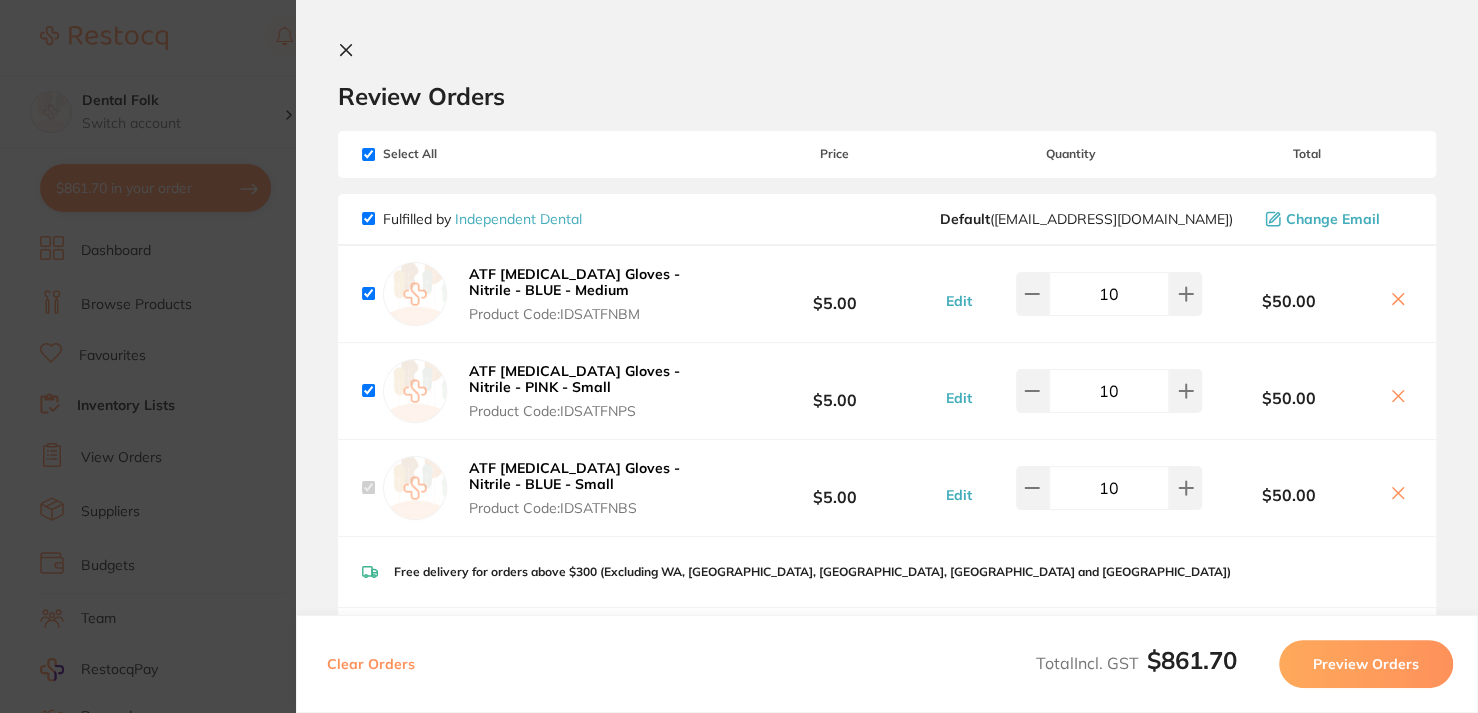 checkbox on "true" 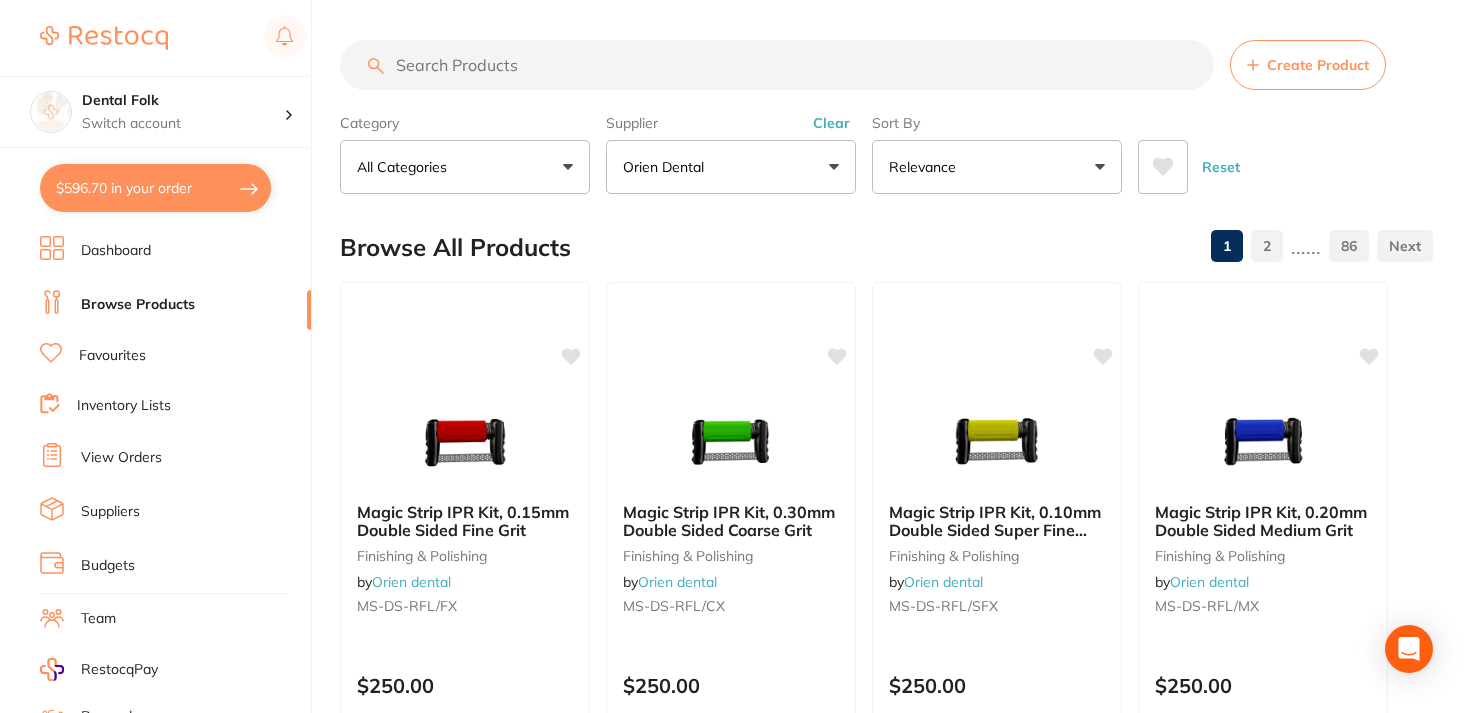 scroll, scrollTop: 0, scrollLeft: 0, axis: both 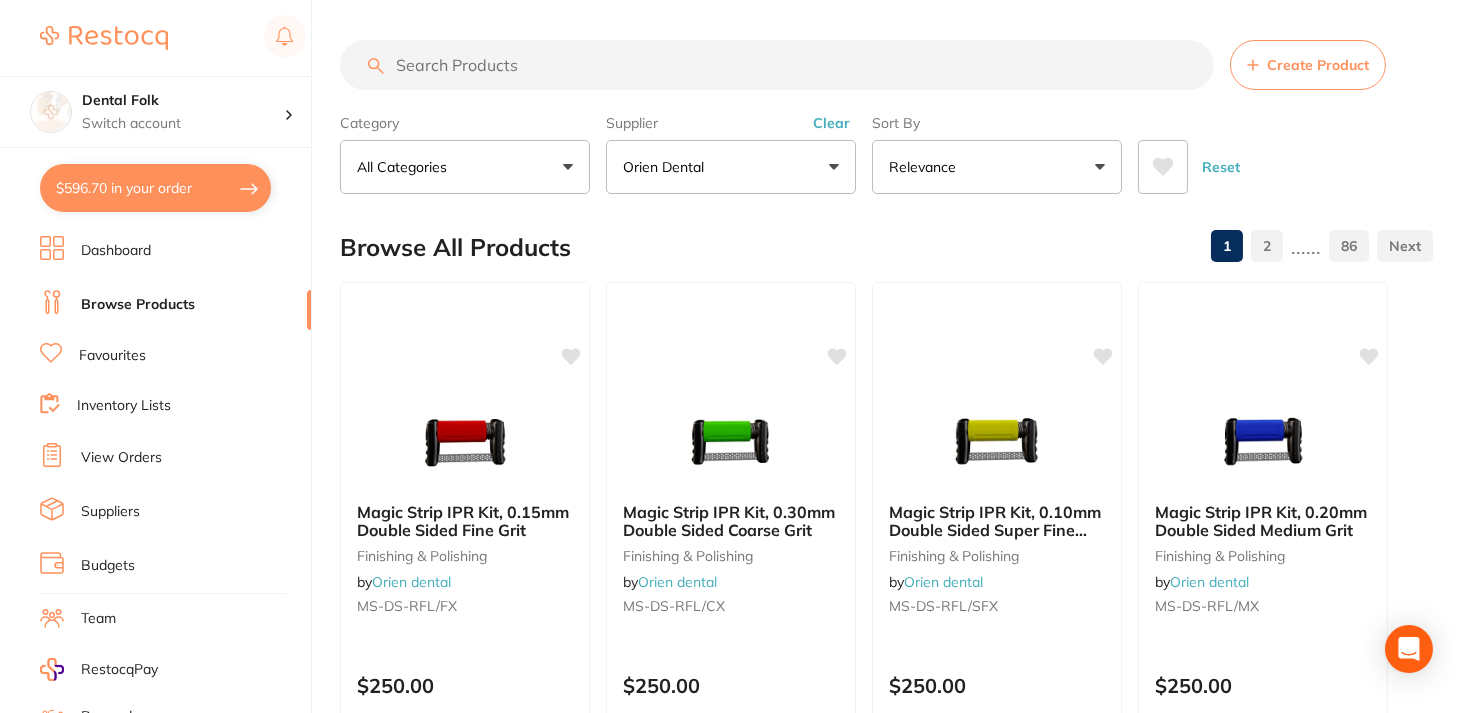 click at bounding box center (777, 65) 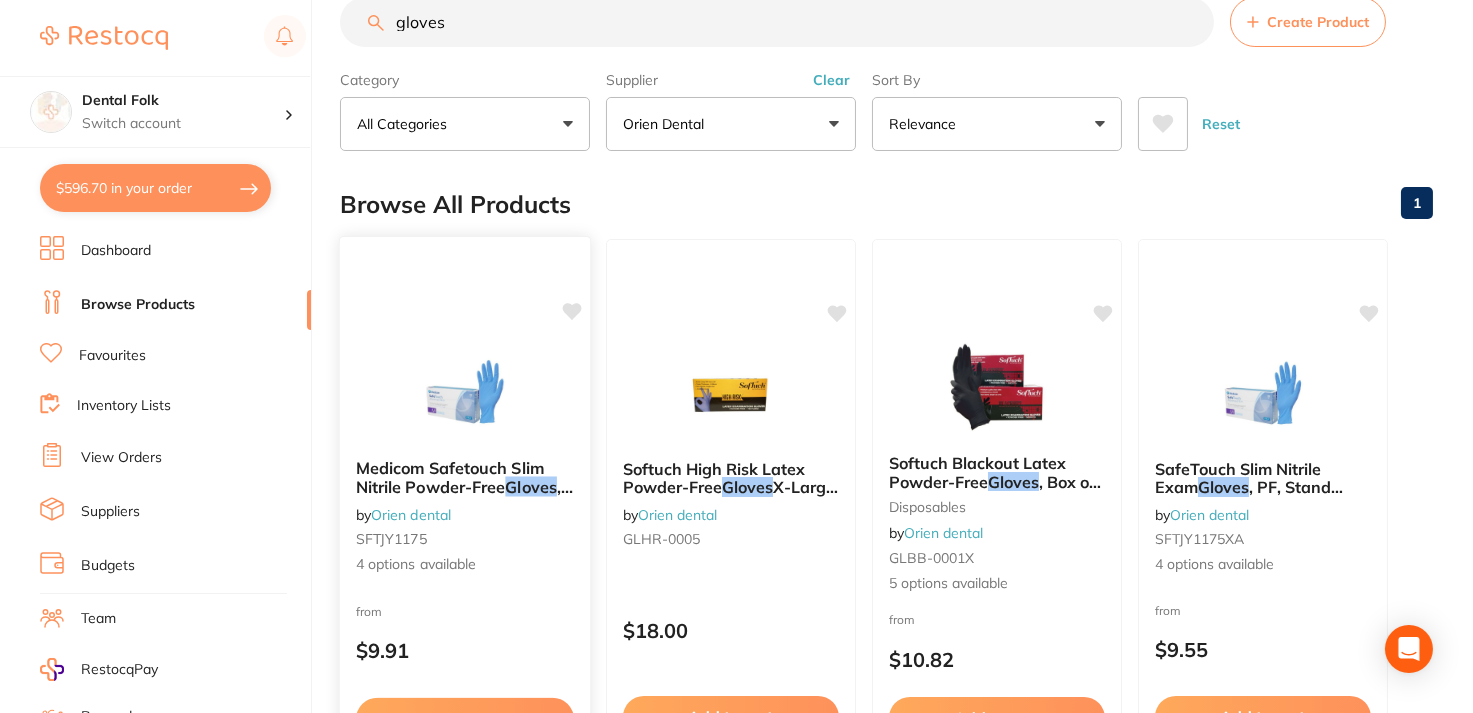 scroll, scrollTop: 0, scrollLeft: 0, axis: both 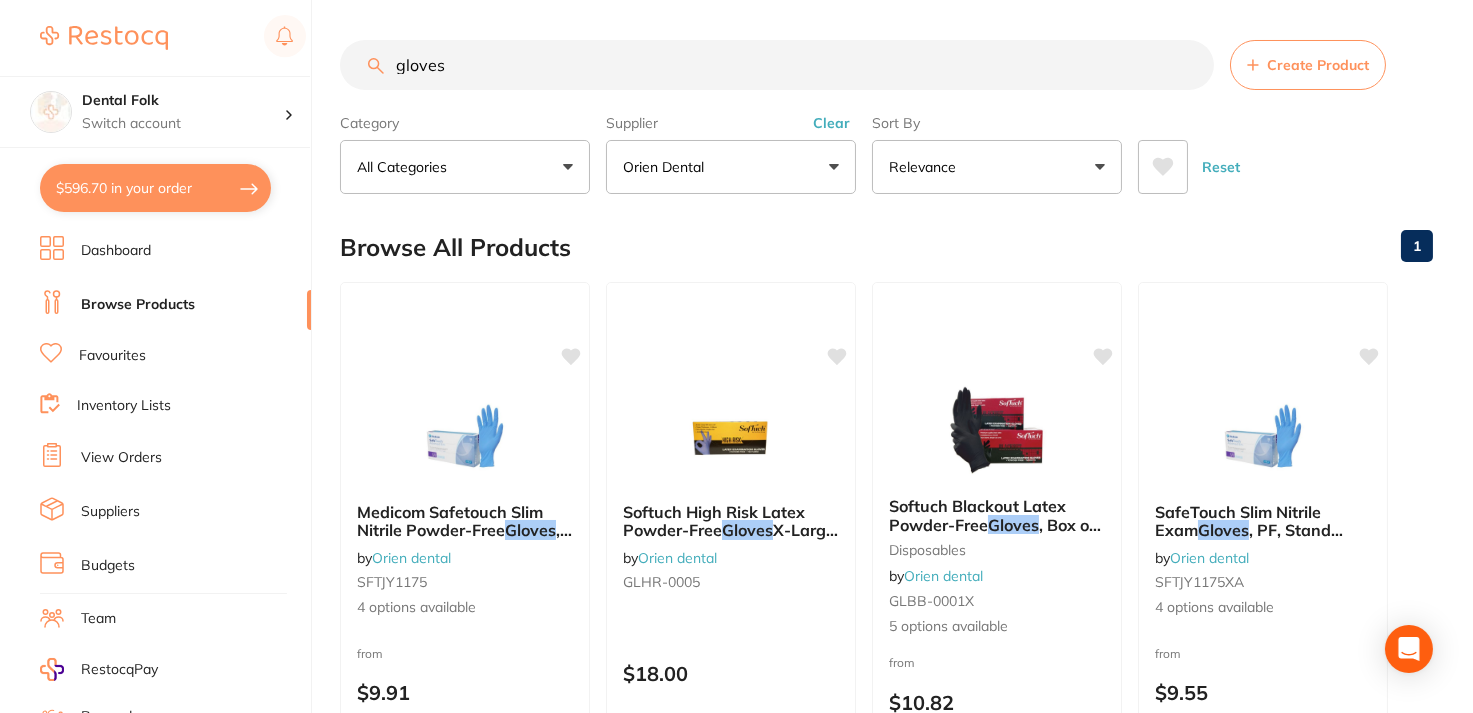 drag, startPoint x: 533, startPoint y: 69, endPoint x: 386, endPoint y: 33, distance: 151.34398 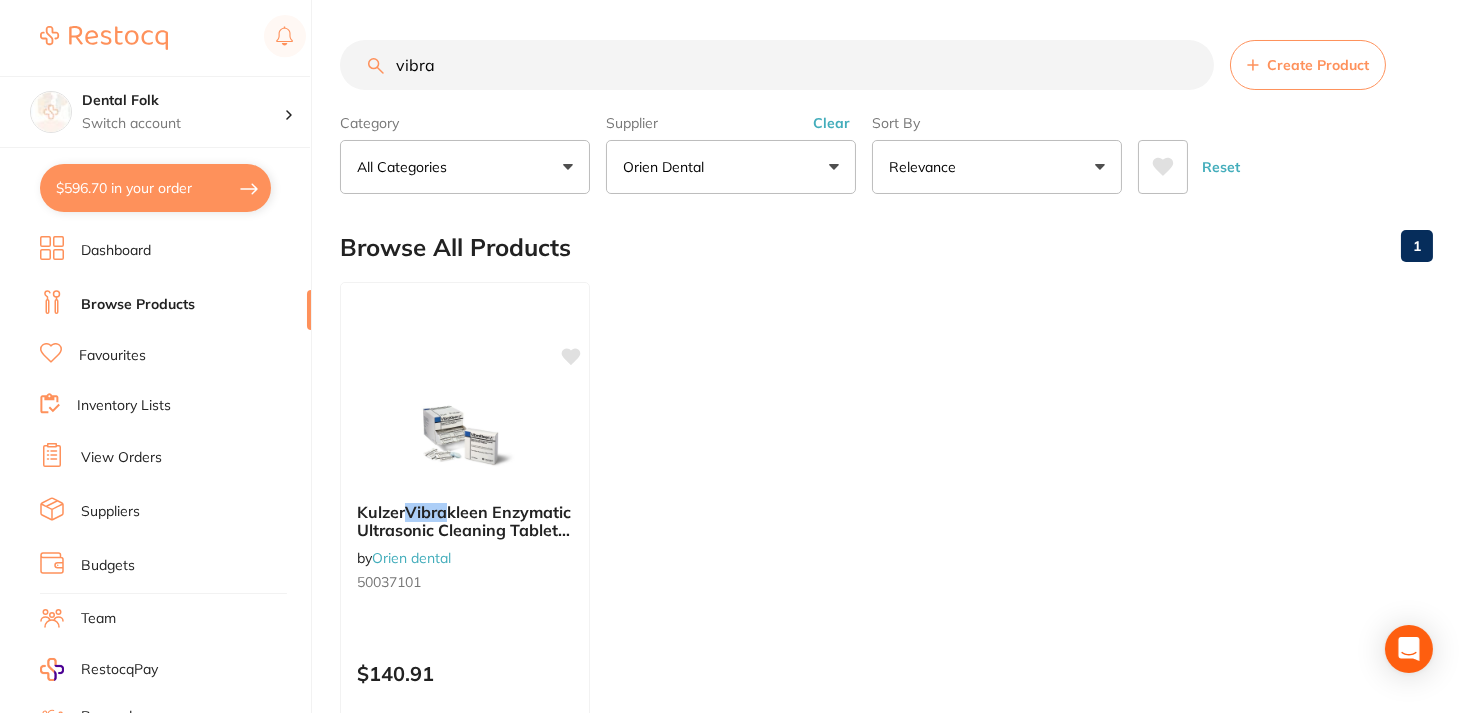 type on "vibra" 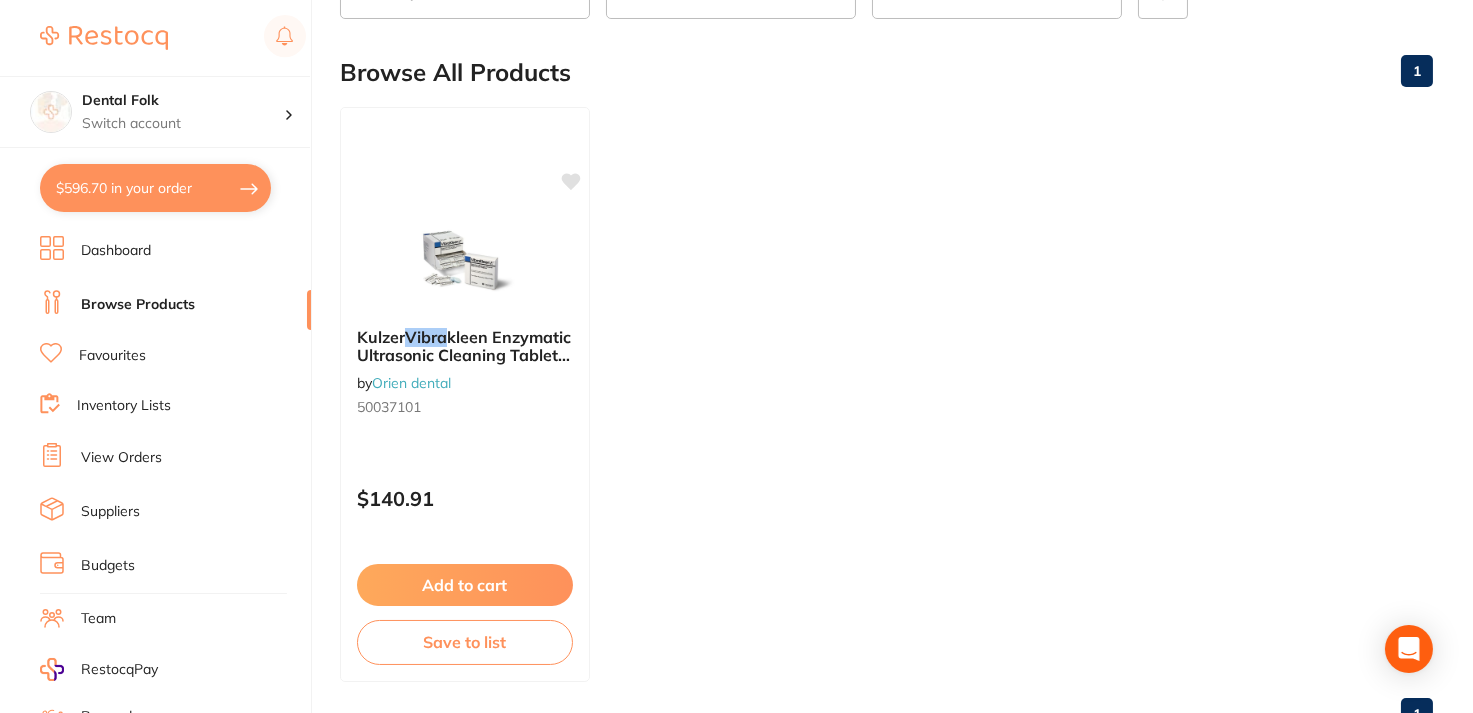 scroll, scrollTop: 200, scrollLeft: 0, axis: vertical 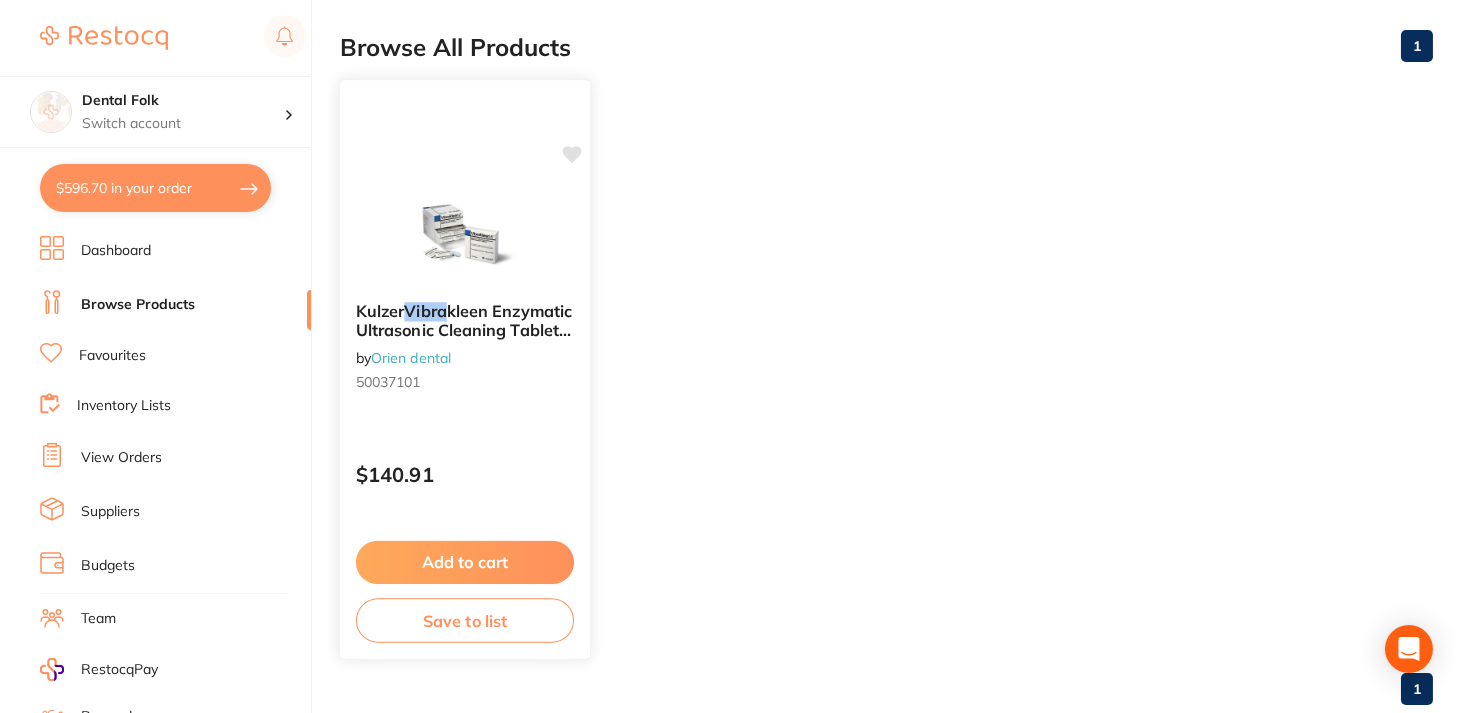 click on "Add to cart" at bounding box center [465, 562] 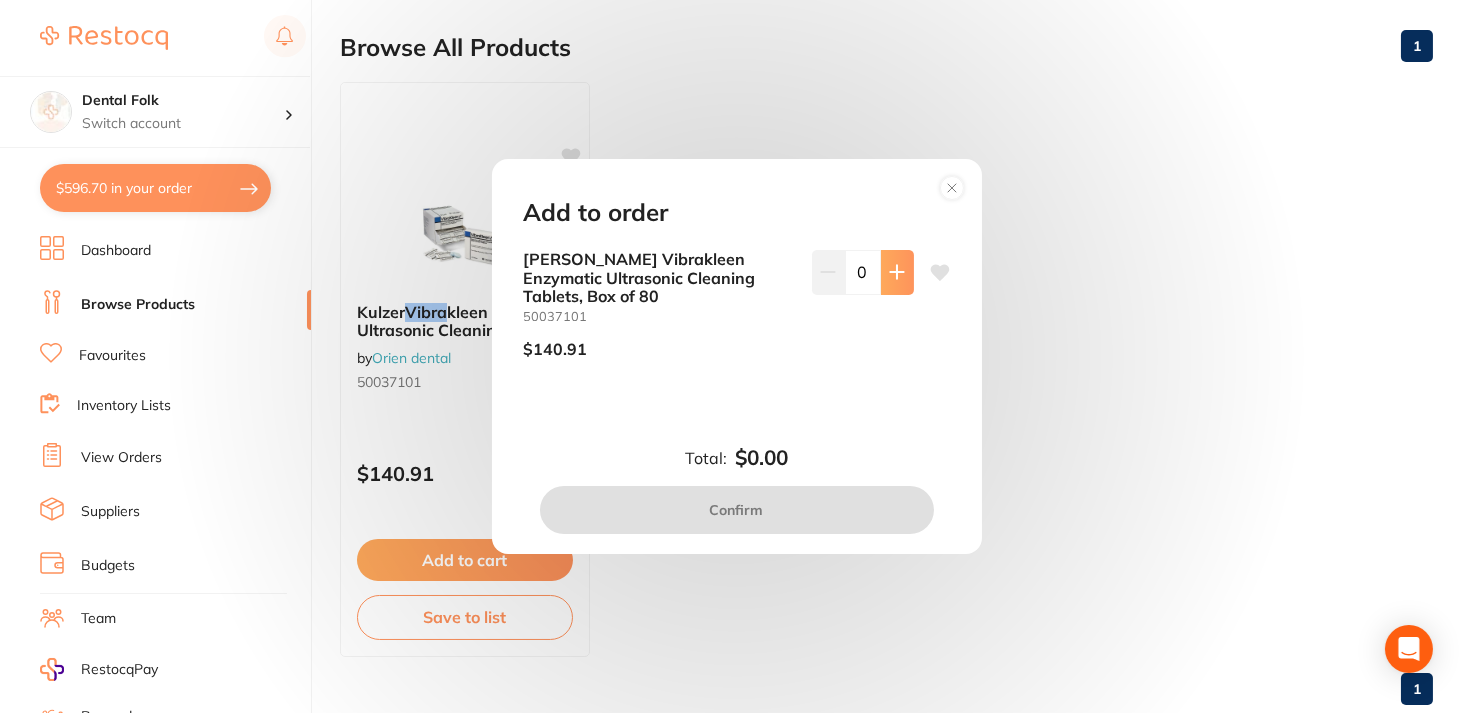 click 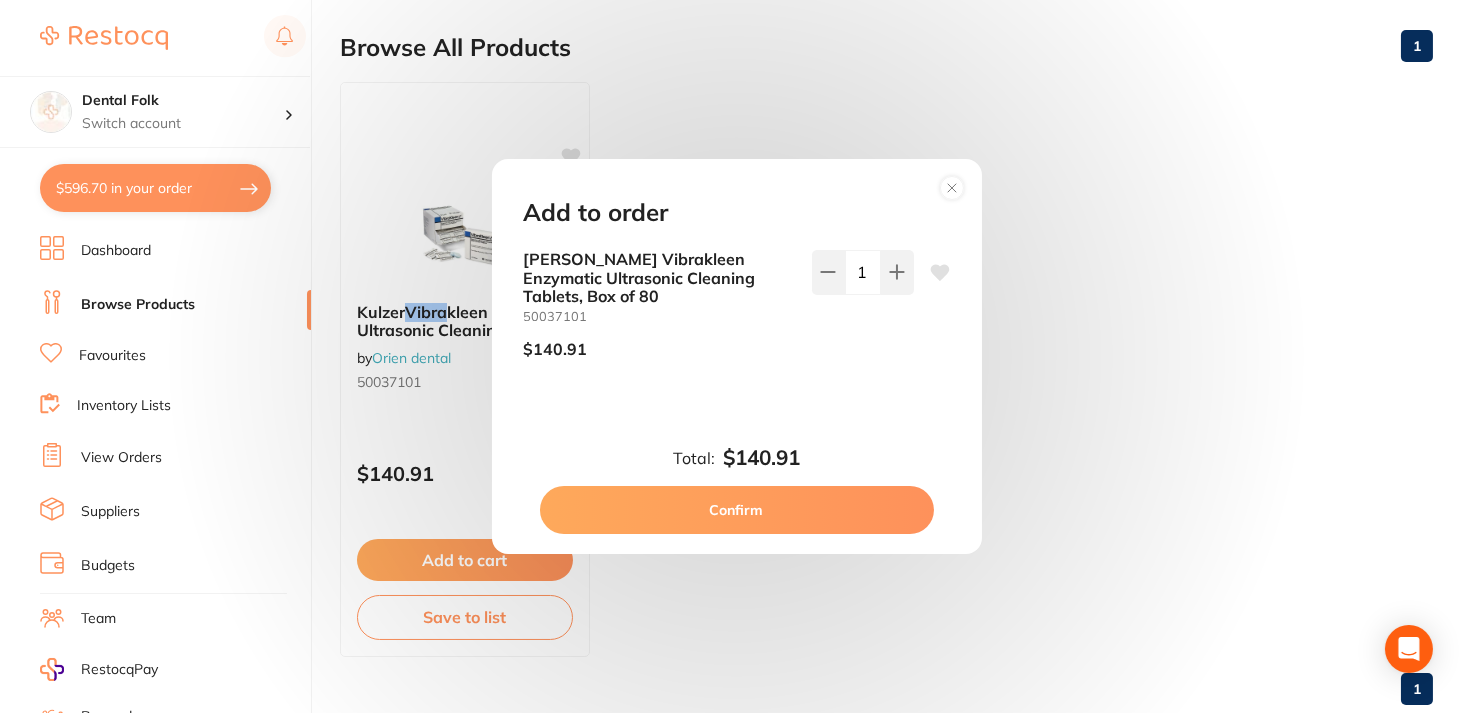 click on "Confirm" at bounding box center (737, 510) 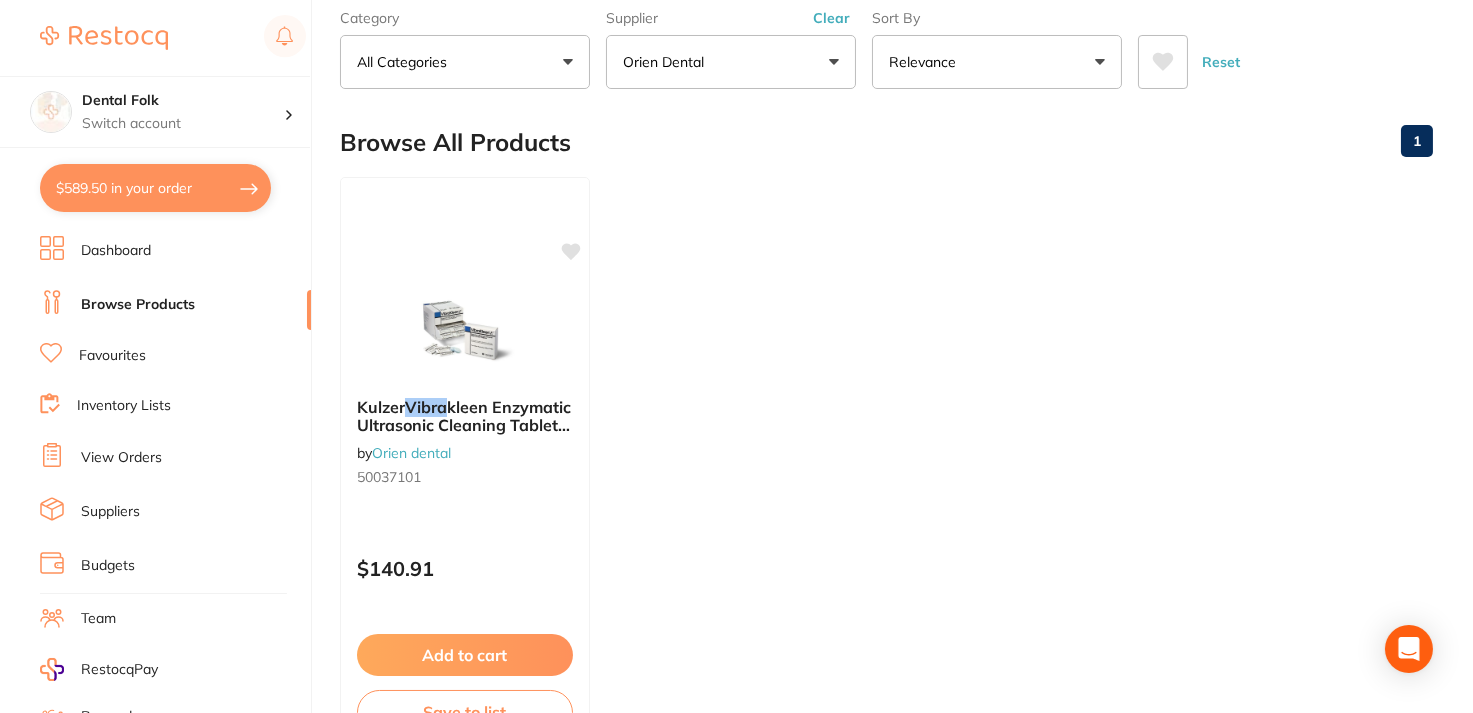 scroll, scrollTop: 0, scrollLeft: 0, axis: both 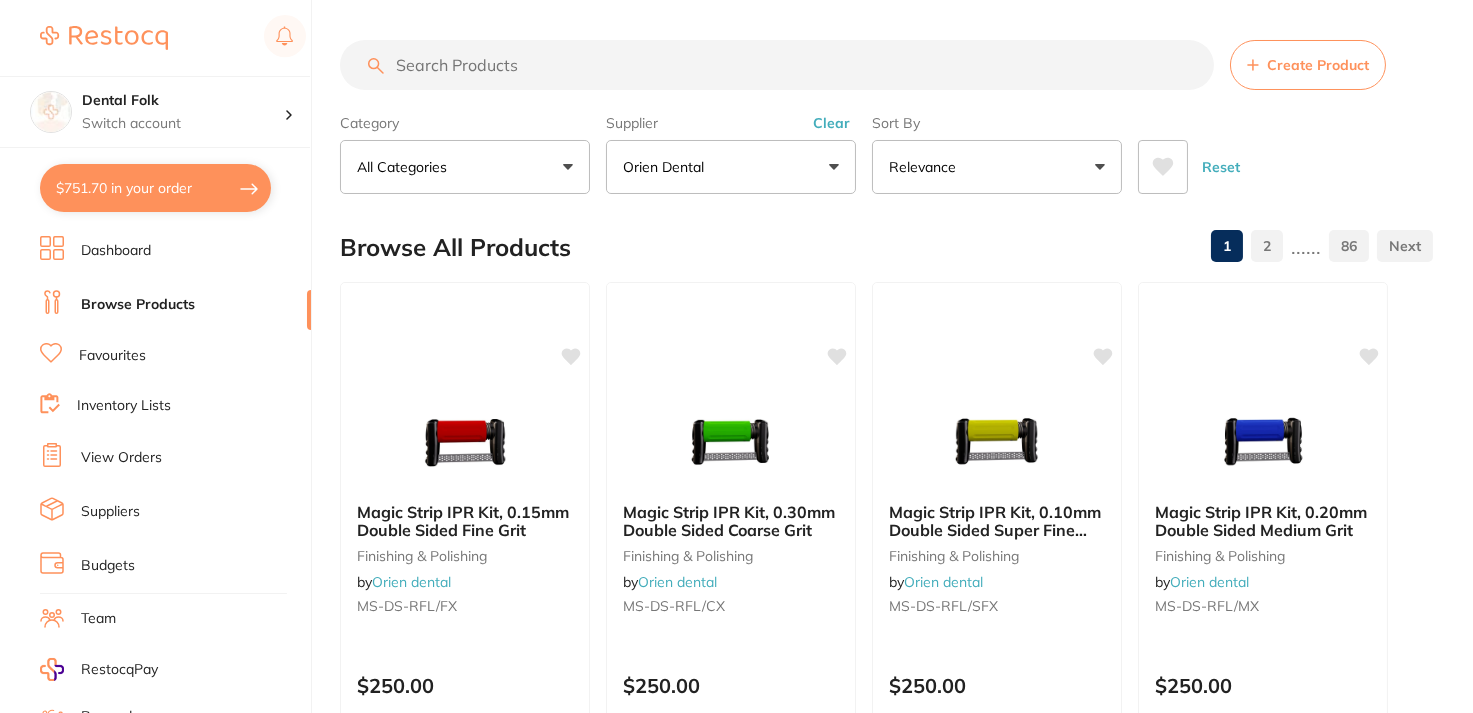 click at bounding box center [777, 65] 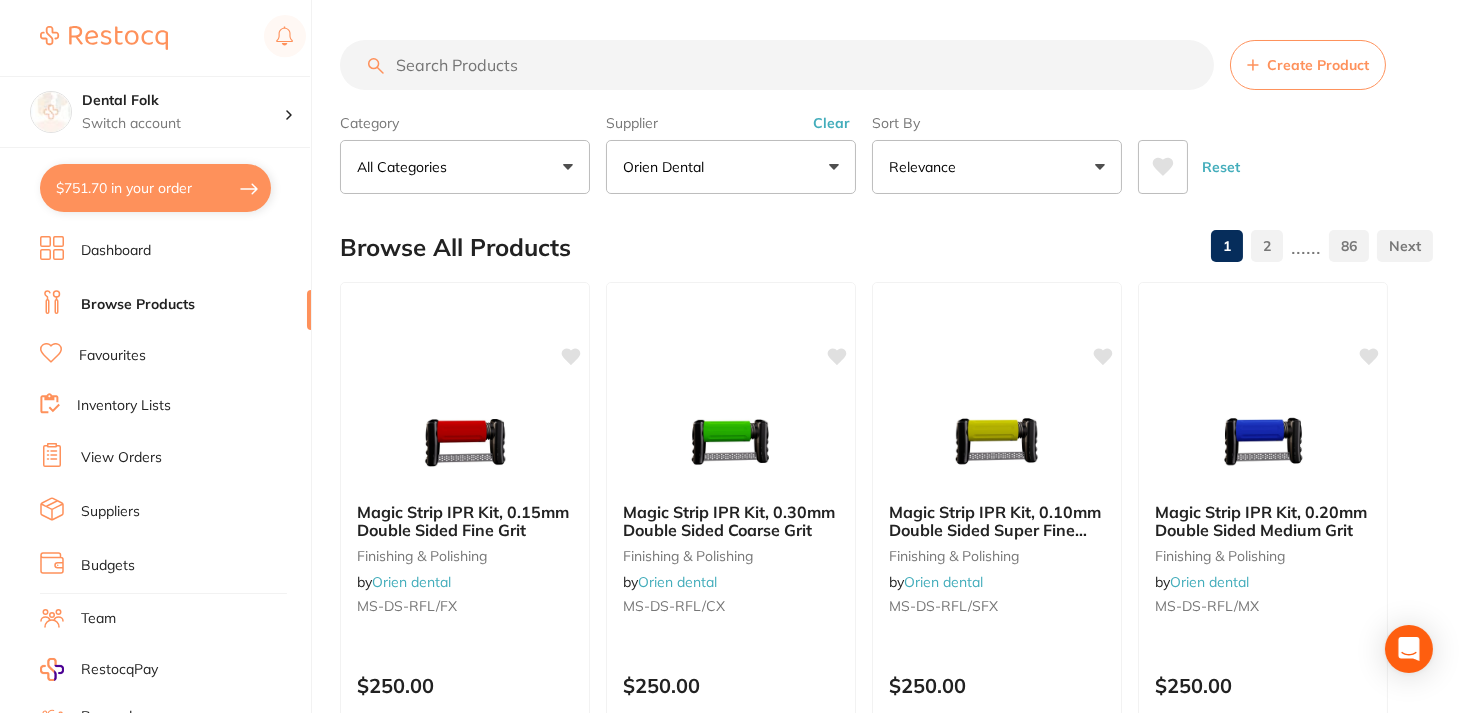type on "m" 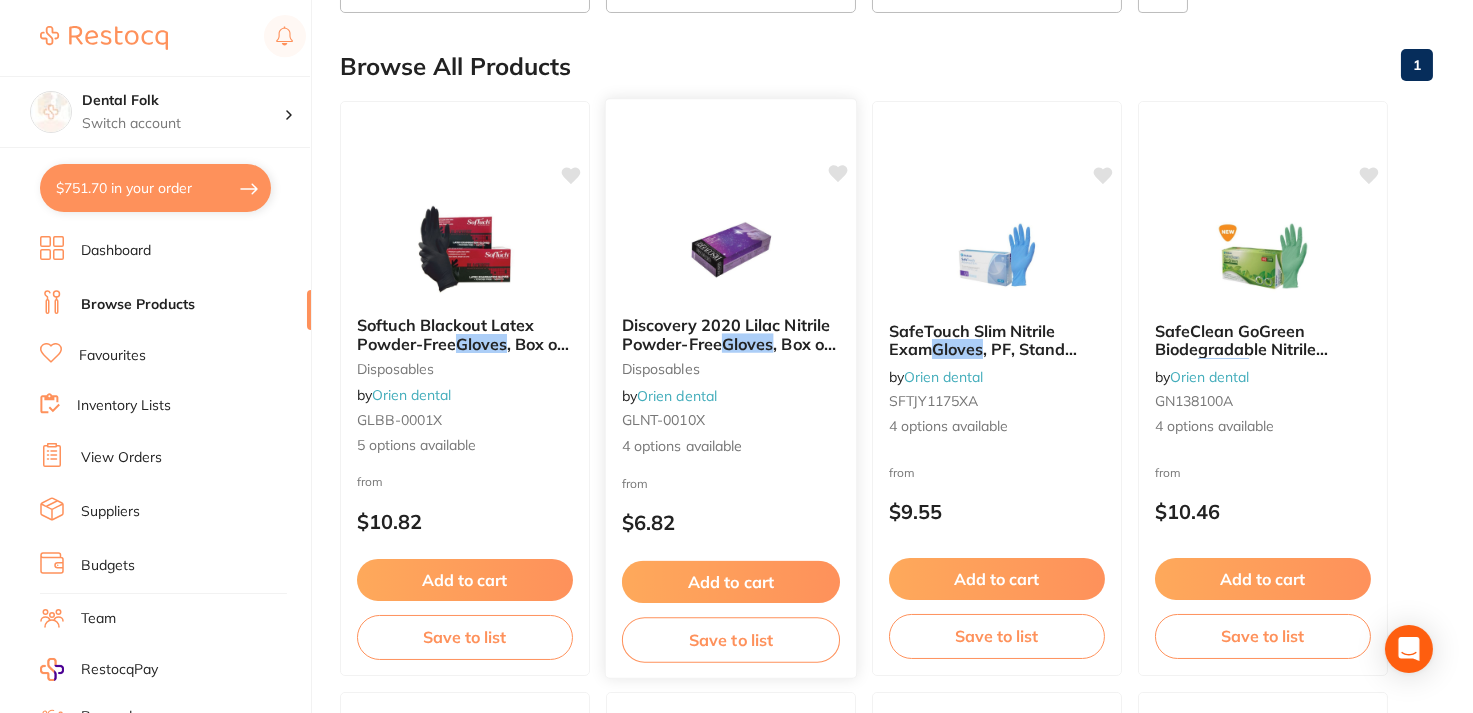 scroll, scrollTop: 200, scrollLeft: 0, axis: vertical 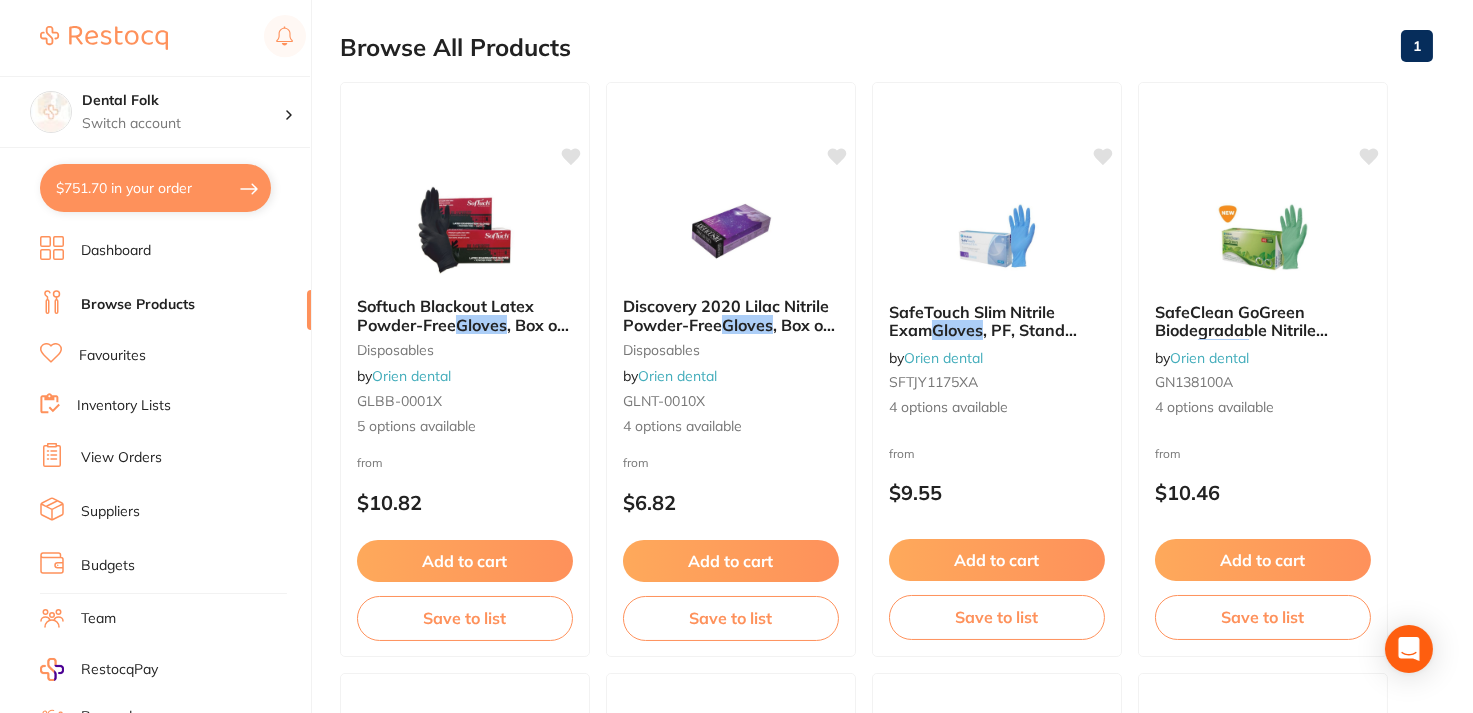type on "small gloves" 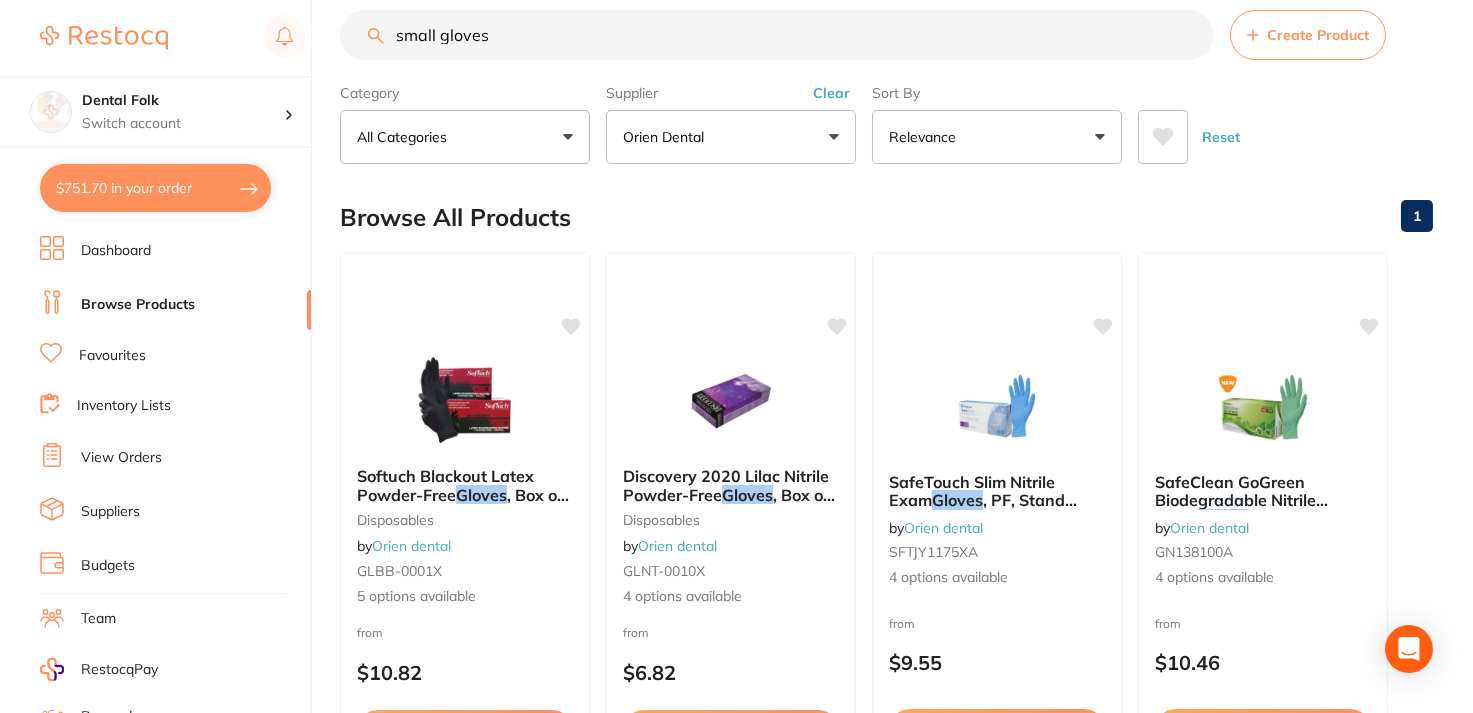 scroll, scrollTop: 0, scrollLeft: 0, axis: both 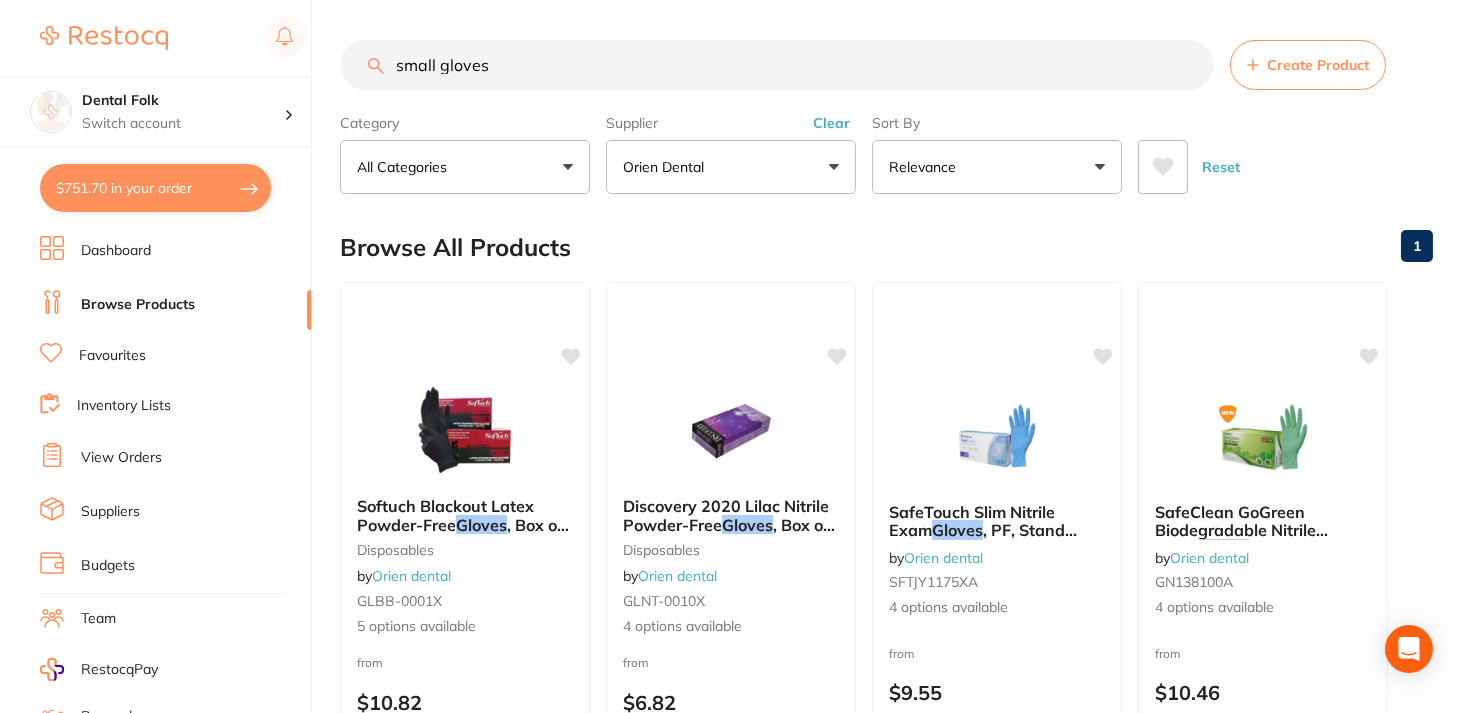 click on "Orien dental" at bounding box center [731, 167] 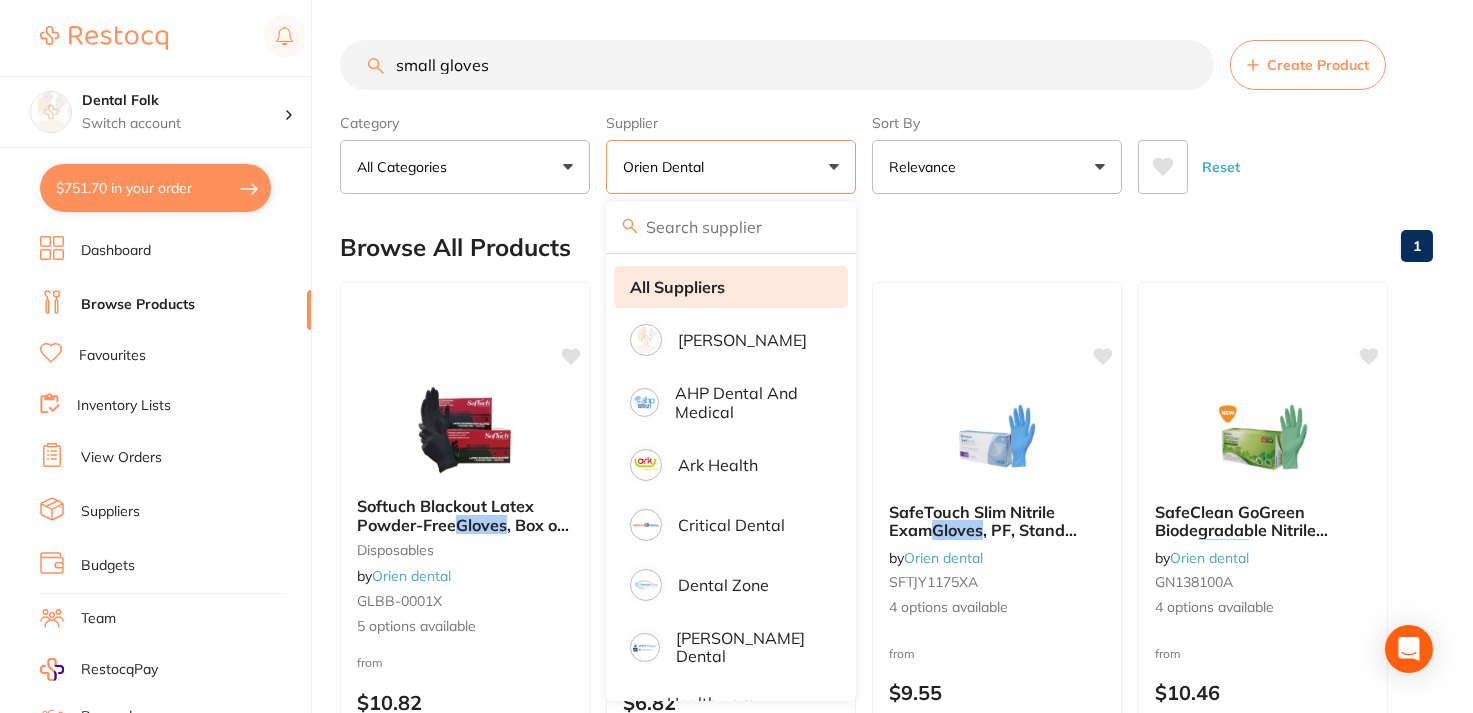 click on "All Suppliers" at bounding box center [731, 287] 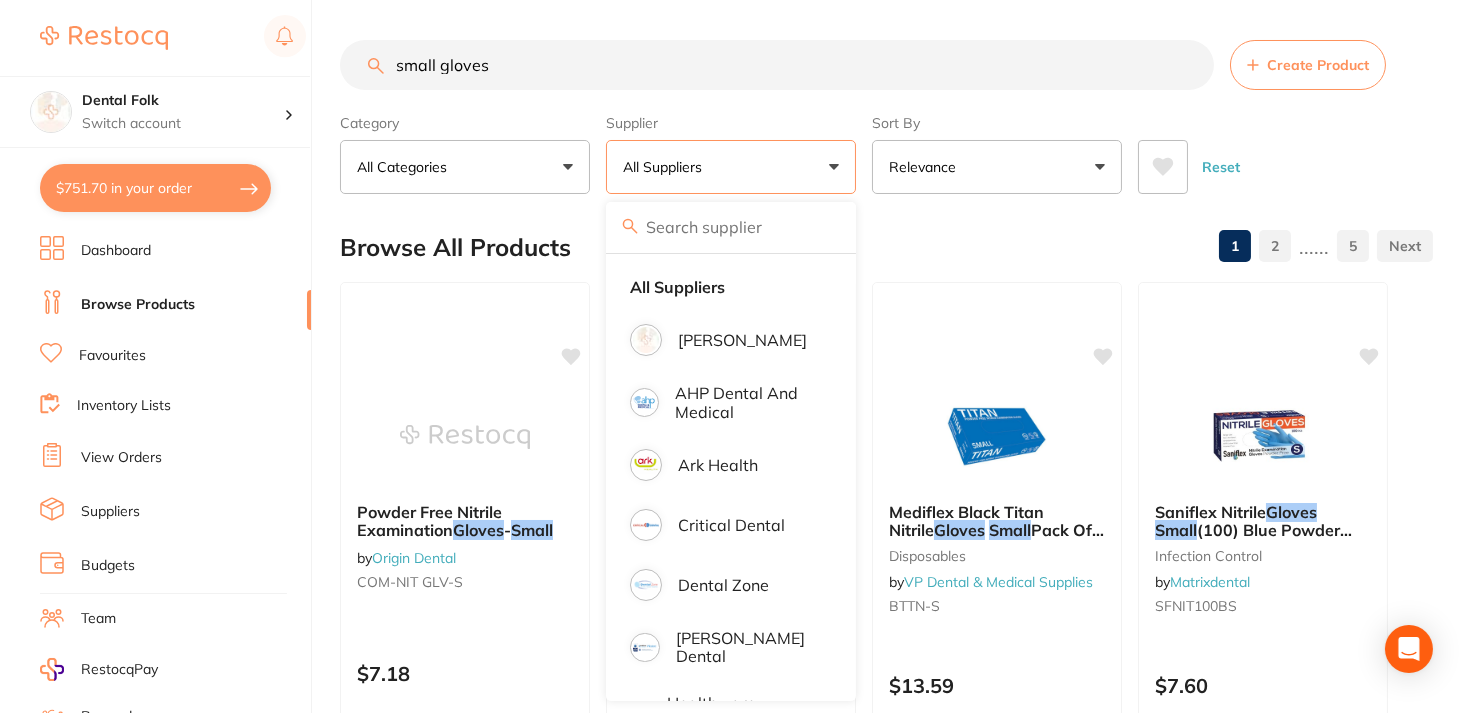click on "Relevance" at bounding box center (997, 167) 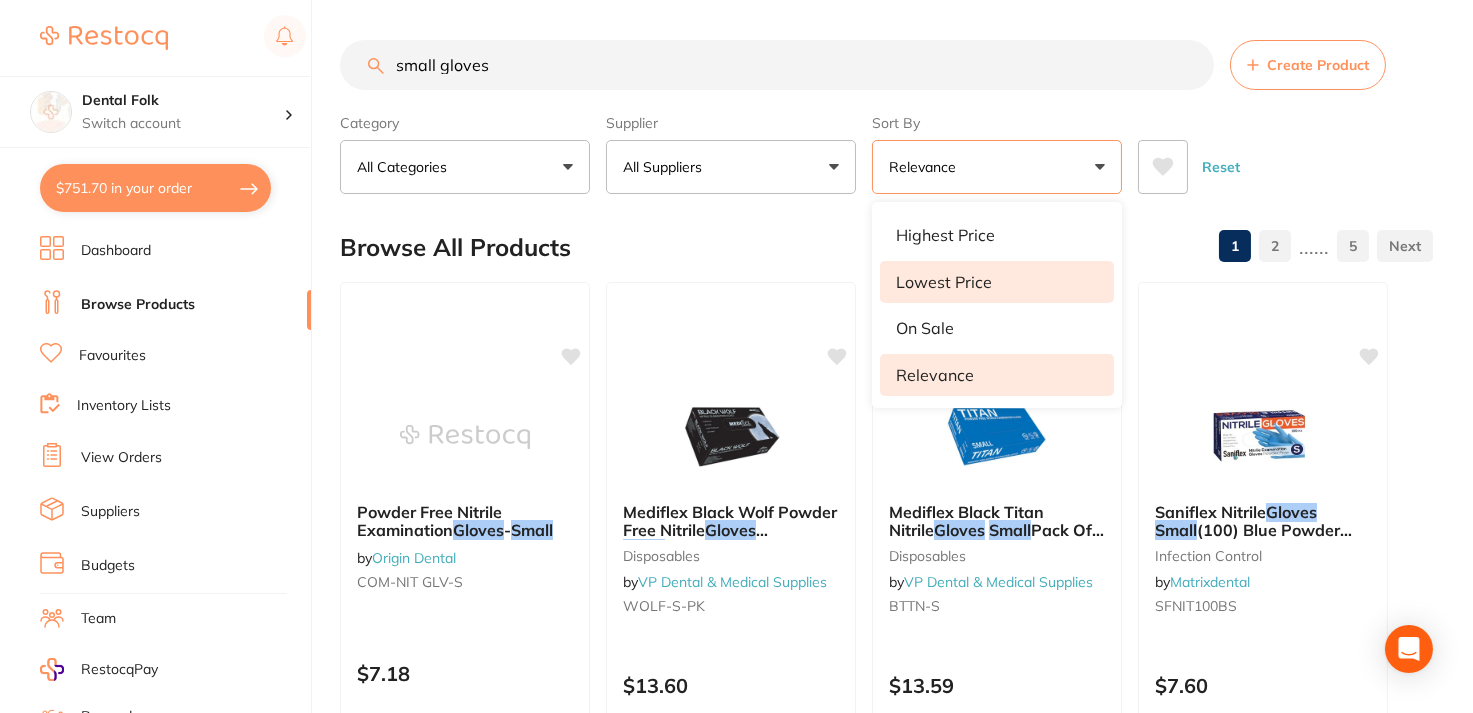 click on "Lowest Price" at bounding box center (997, 282) 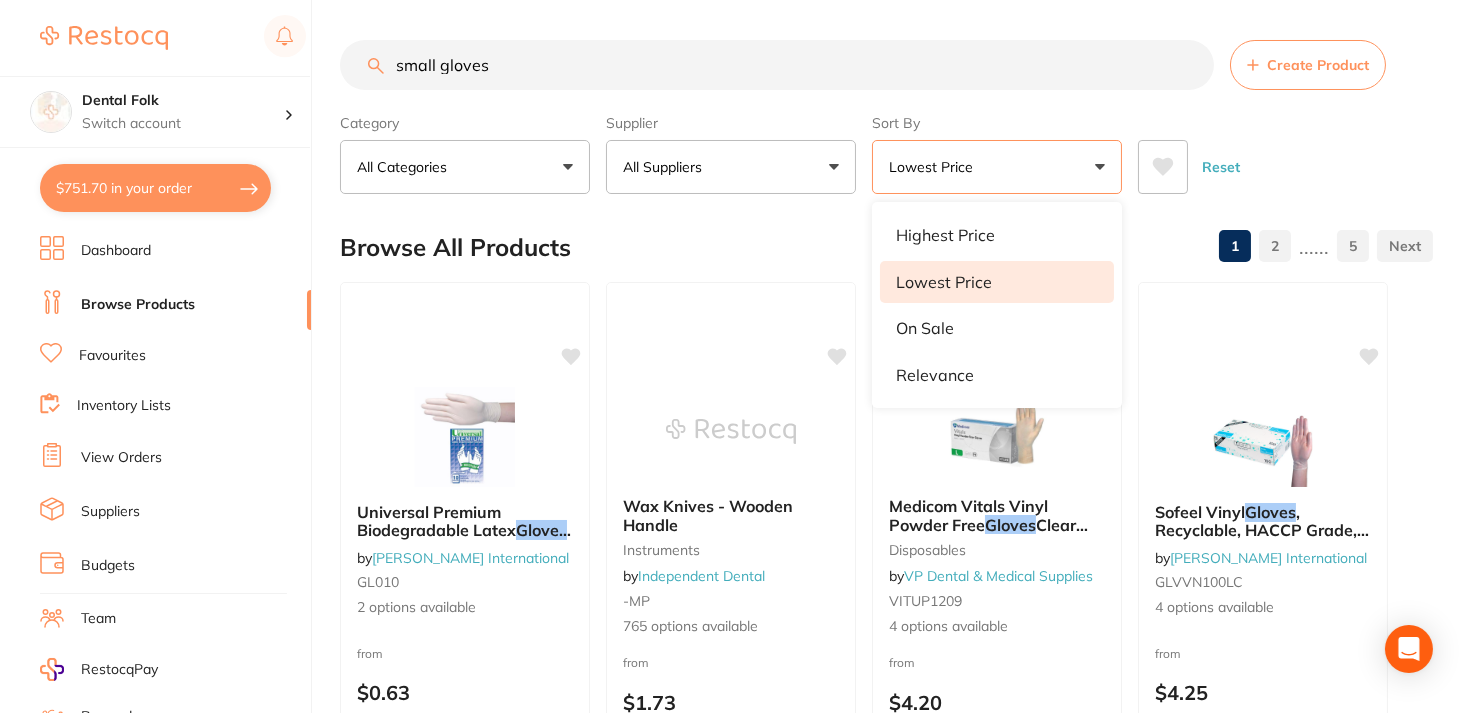click on "Browse All Products 1 2 ...... 5" at bounding box center (886, 247) 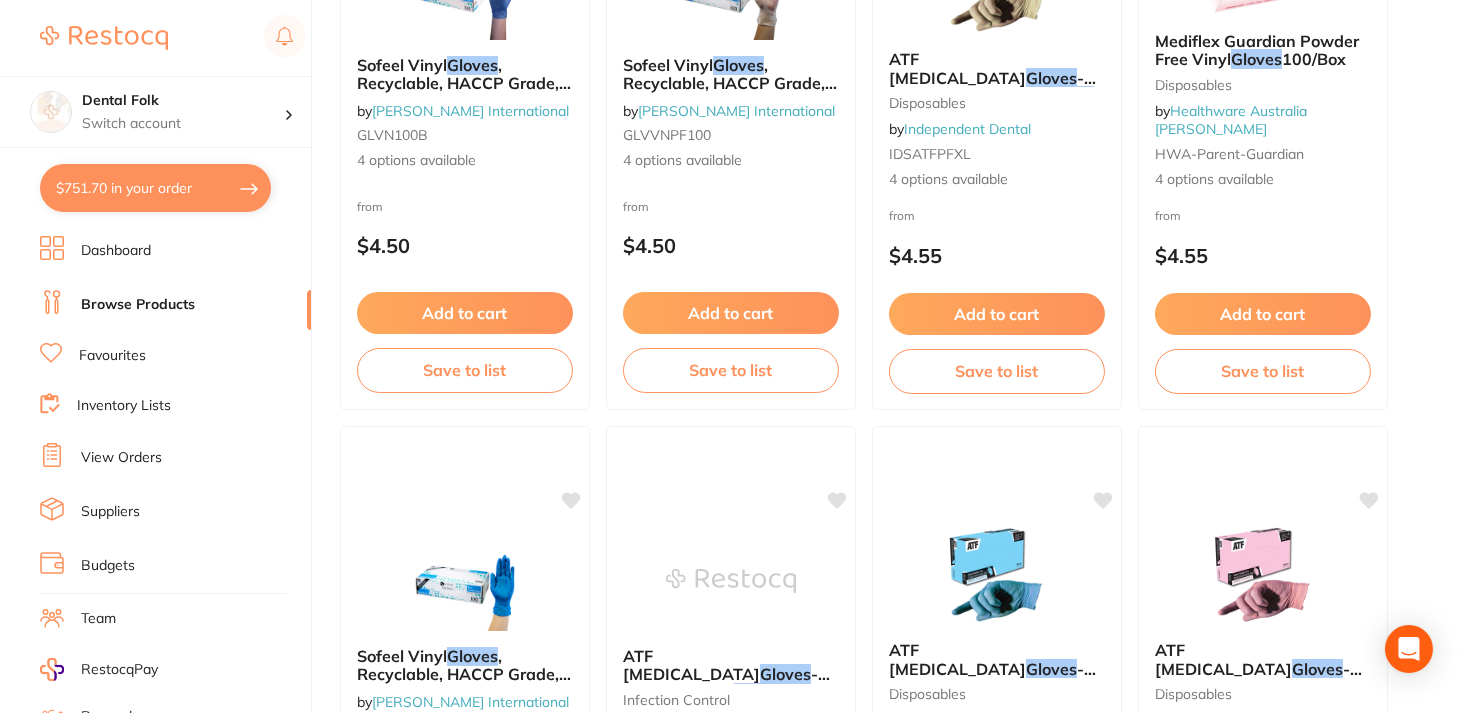 scroll, scrollTop: 1300, scrollLeft: 0, axis: vertical 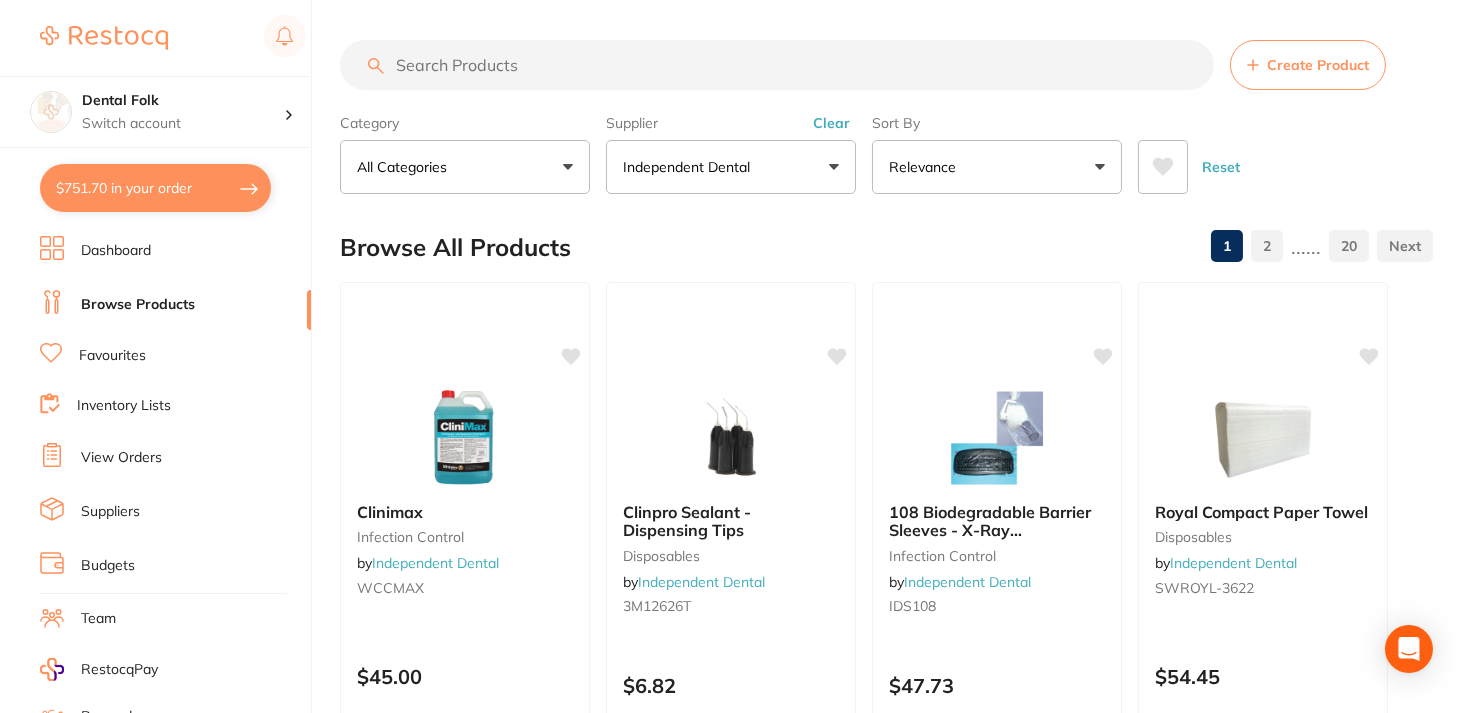 click at bounding box center [777, 65] 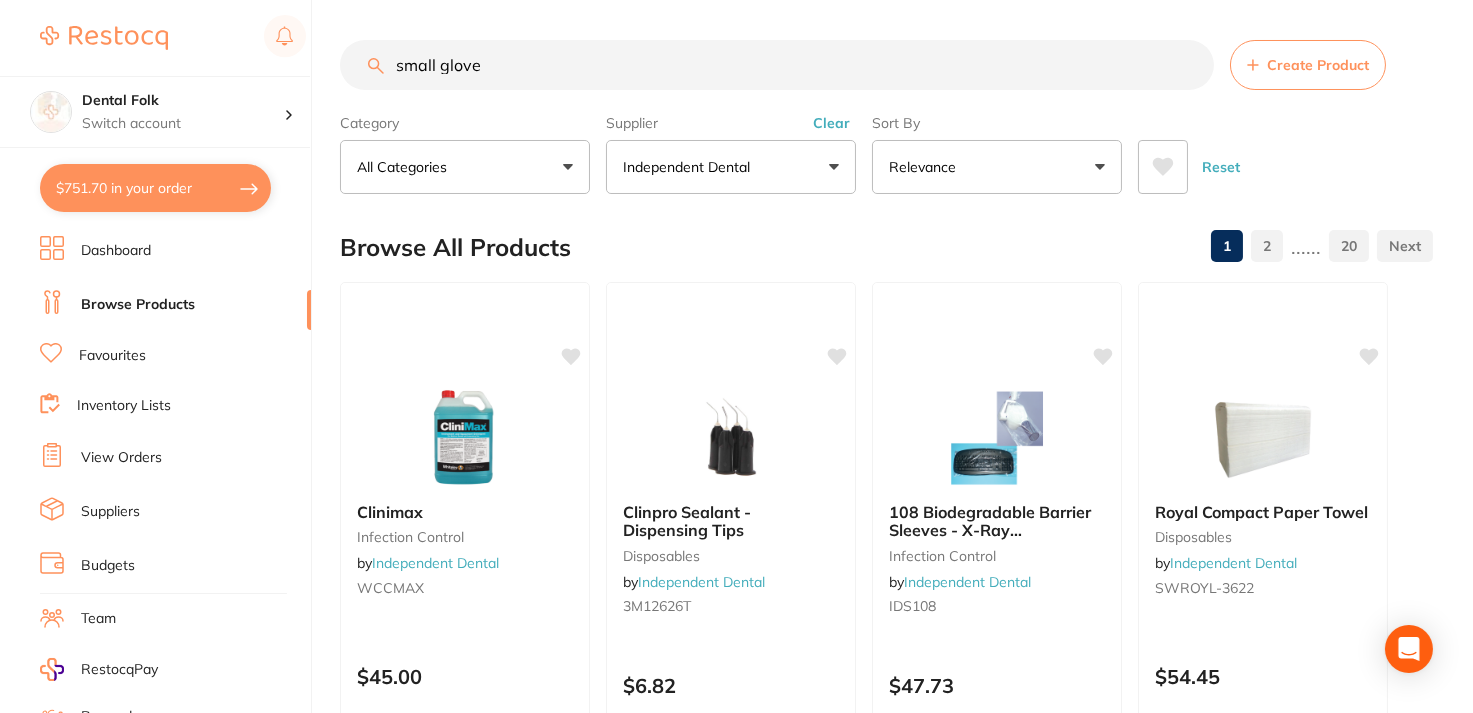 type on "small glove" 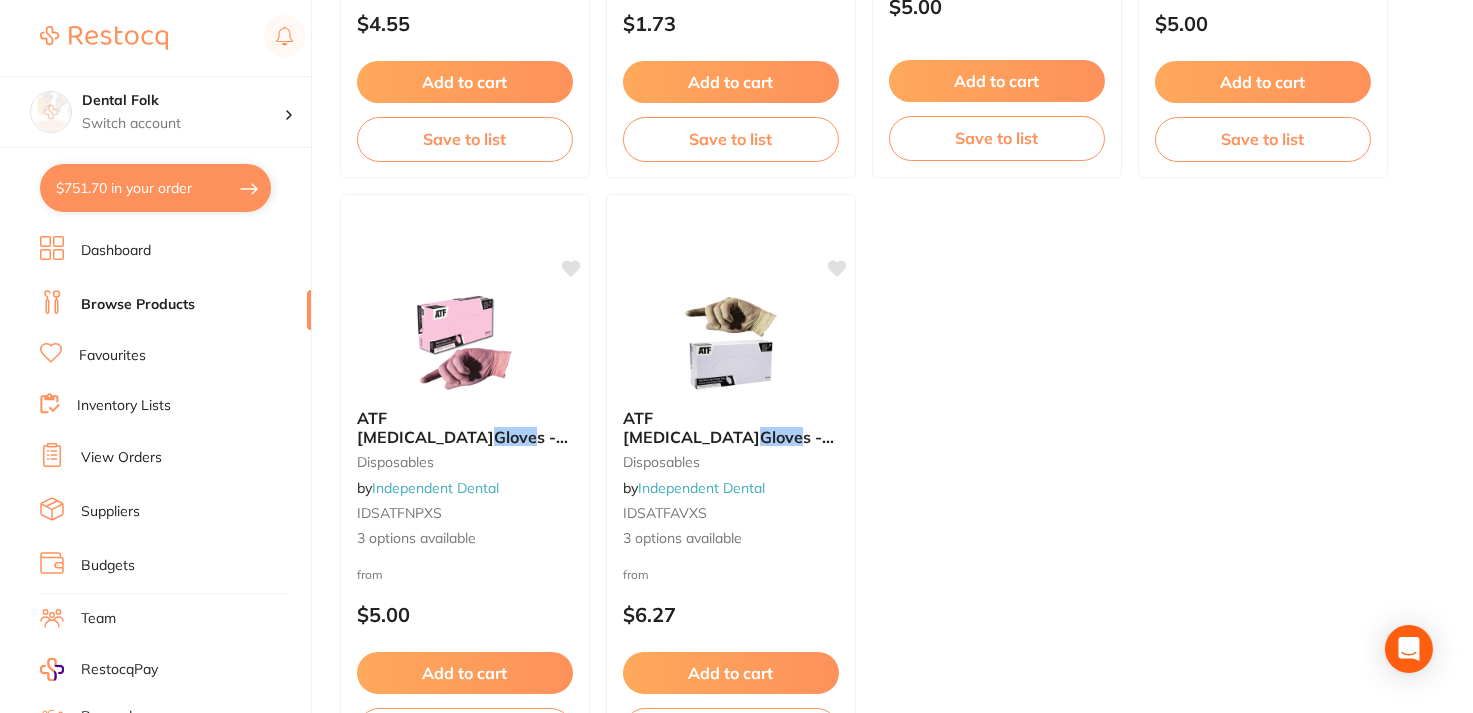scroll, scrollTop: 700, scrollLeft: 0, axis: vertical 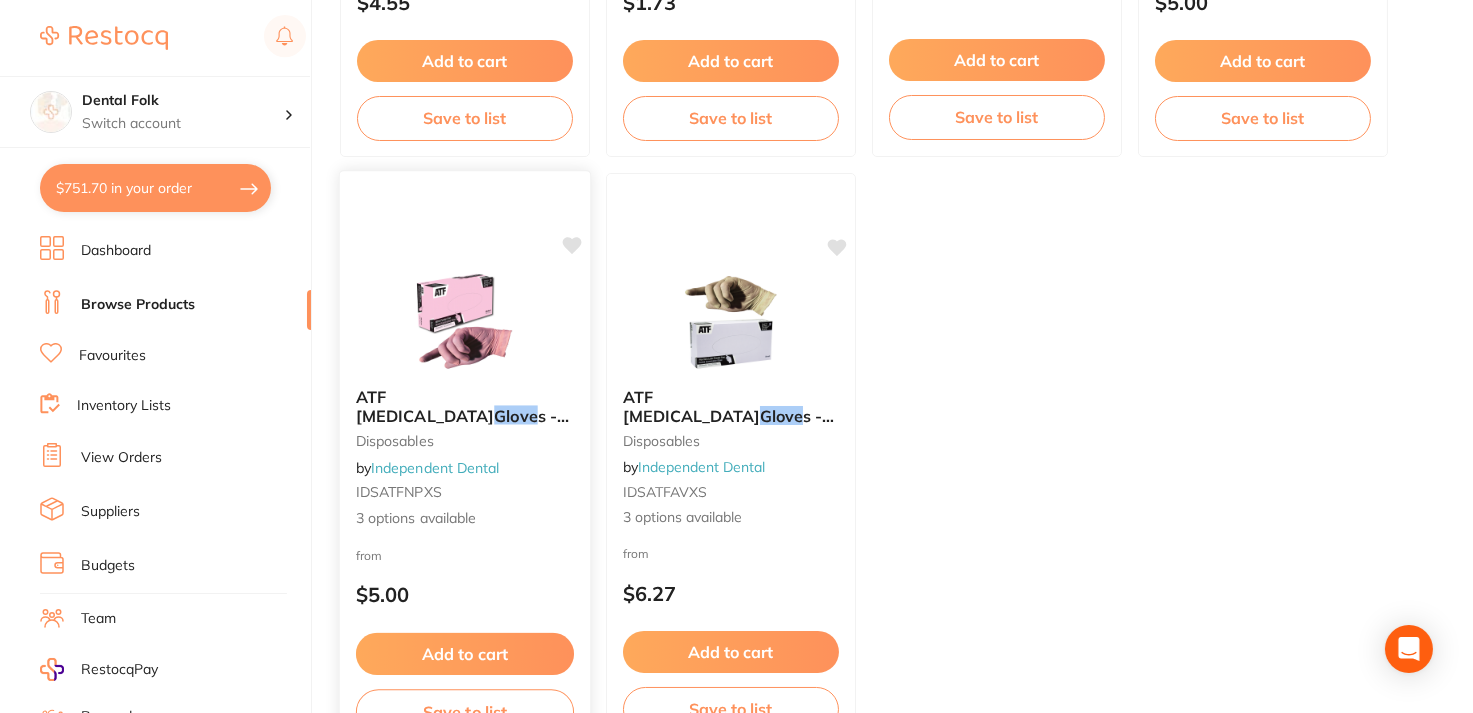click at bounding box center [464, 321] 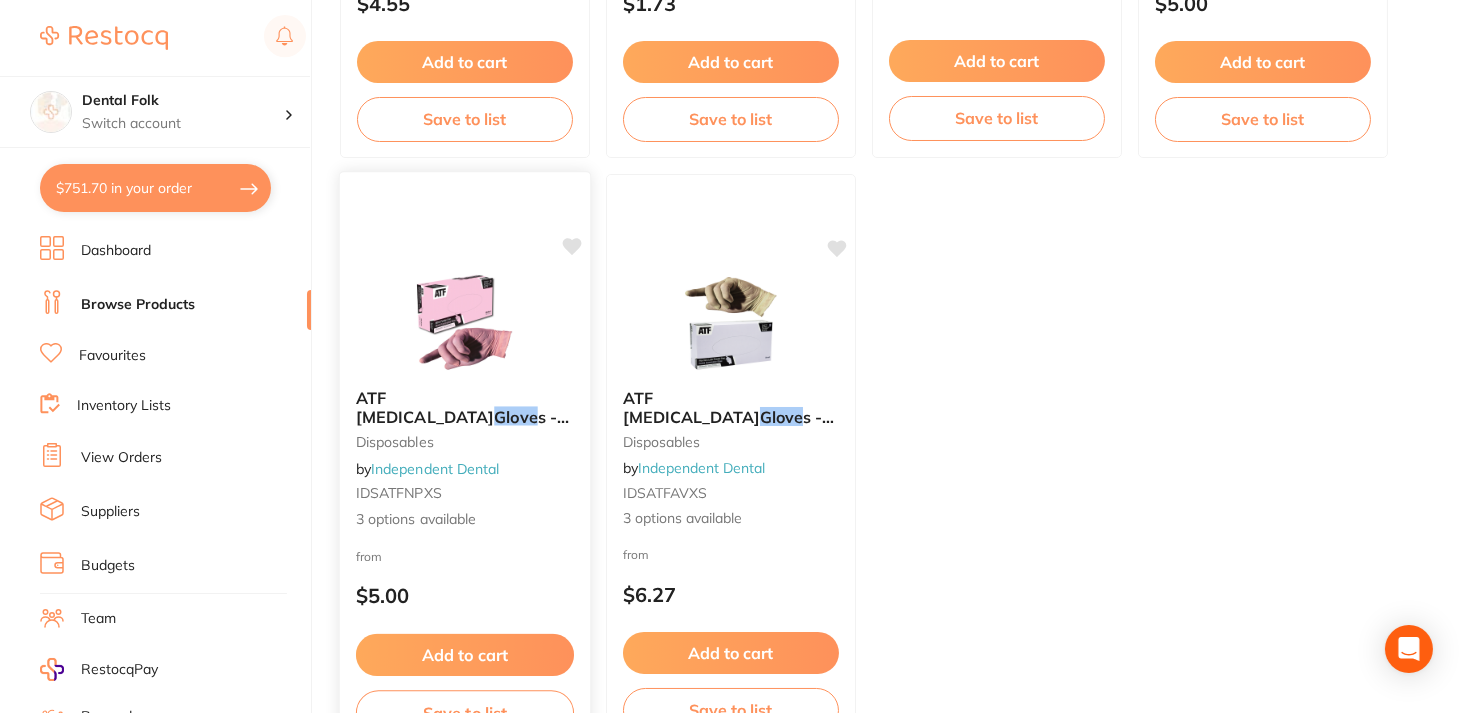 scroll, scrollTop: 838, scrollLeft: 0, axis: vertical 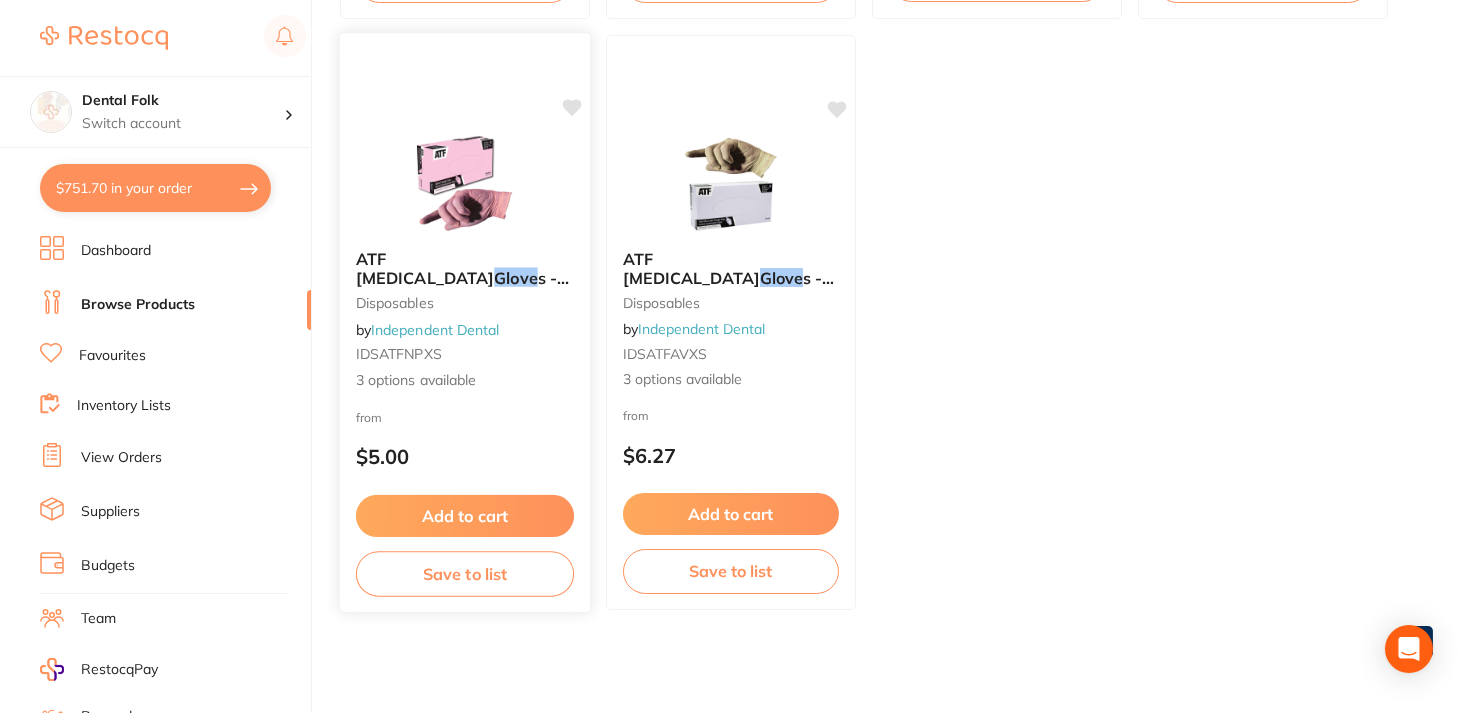 click on "disposables" at bounding box center [465, 303] 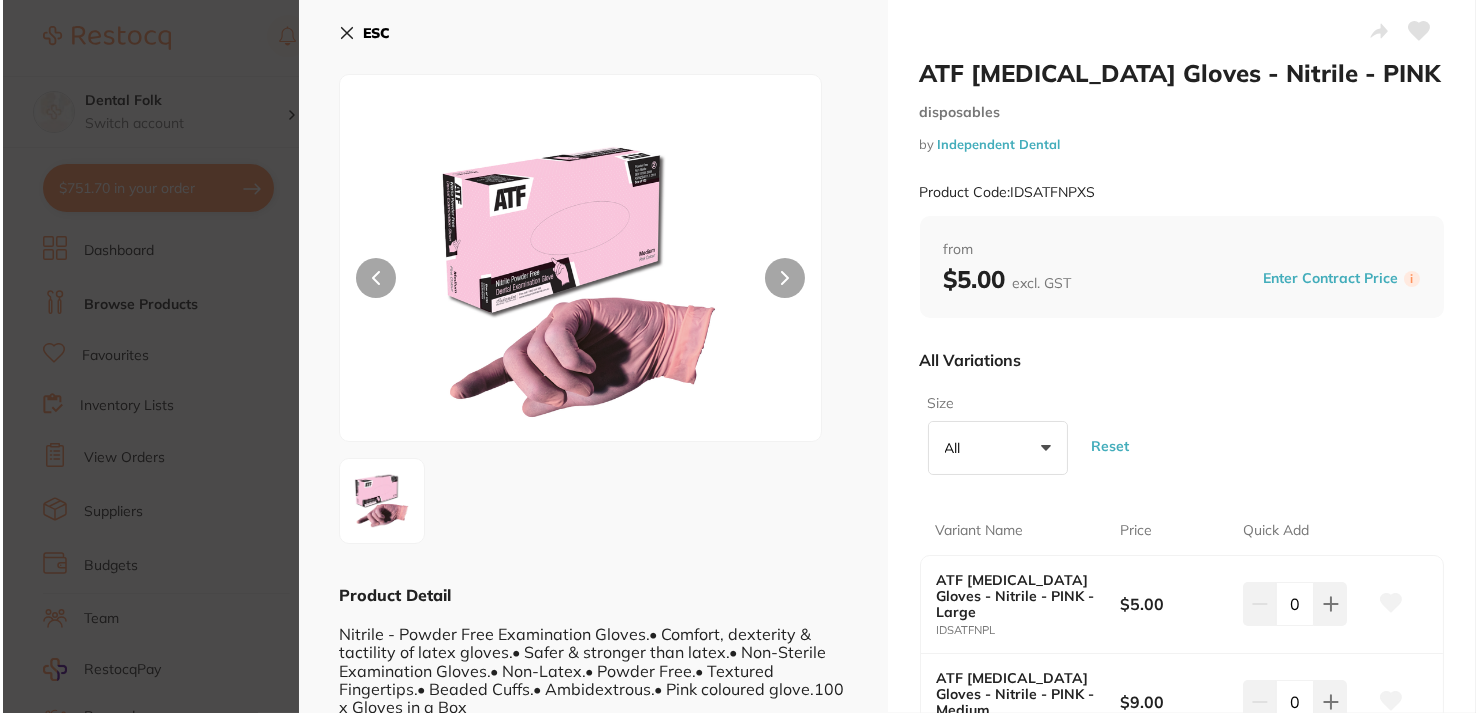 scroll, scrollTop: 0, scrollLeft: 0, axis: both 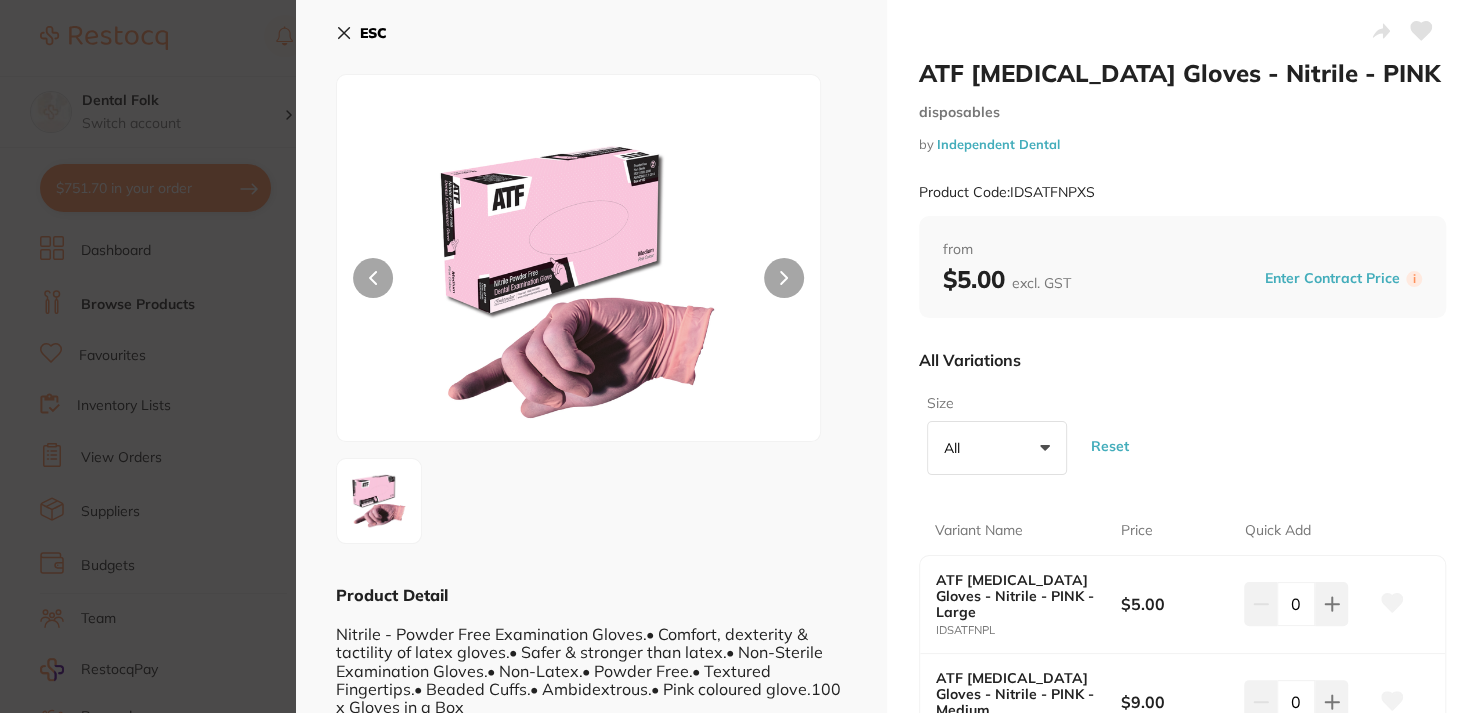 drag, startPoint x: 1045, startPoint y: 47, endPoint x: 1080, endPoint y: 96, distance: 60.216278 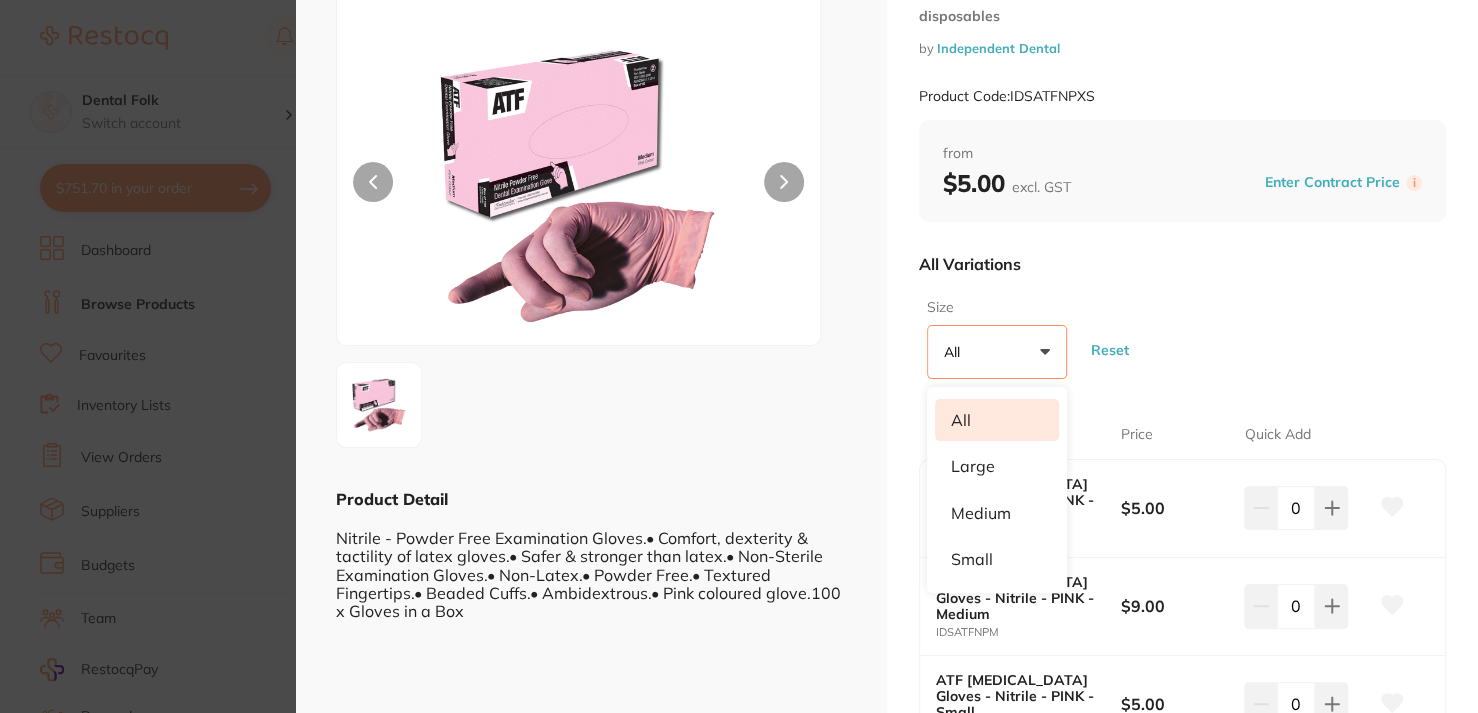 scroll, scrollTop: 200, scrollLeft: 0, axis: vertical 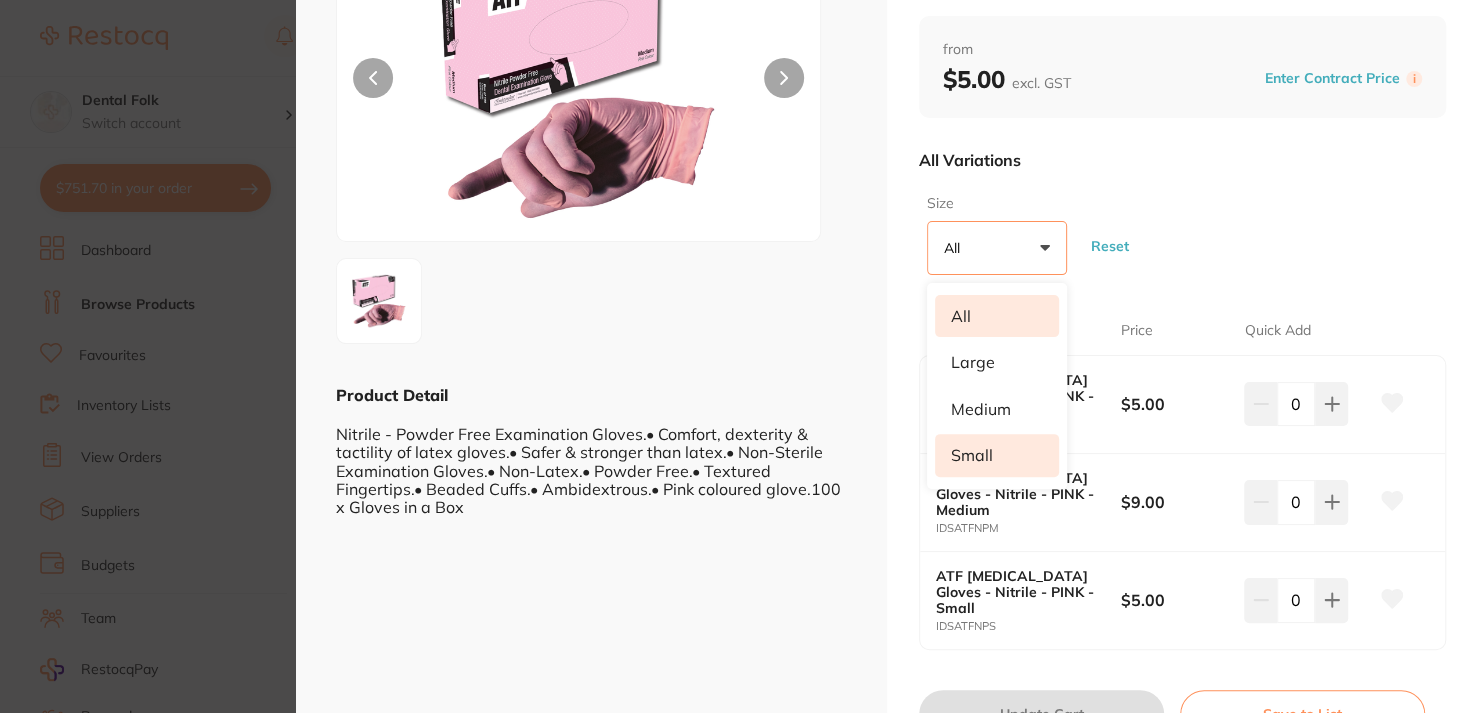 click on "Small" at bounding box center [997, 455] 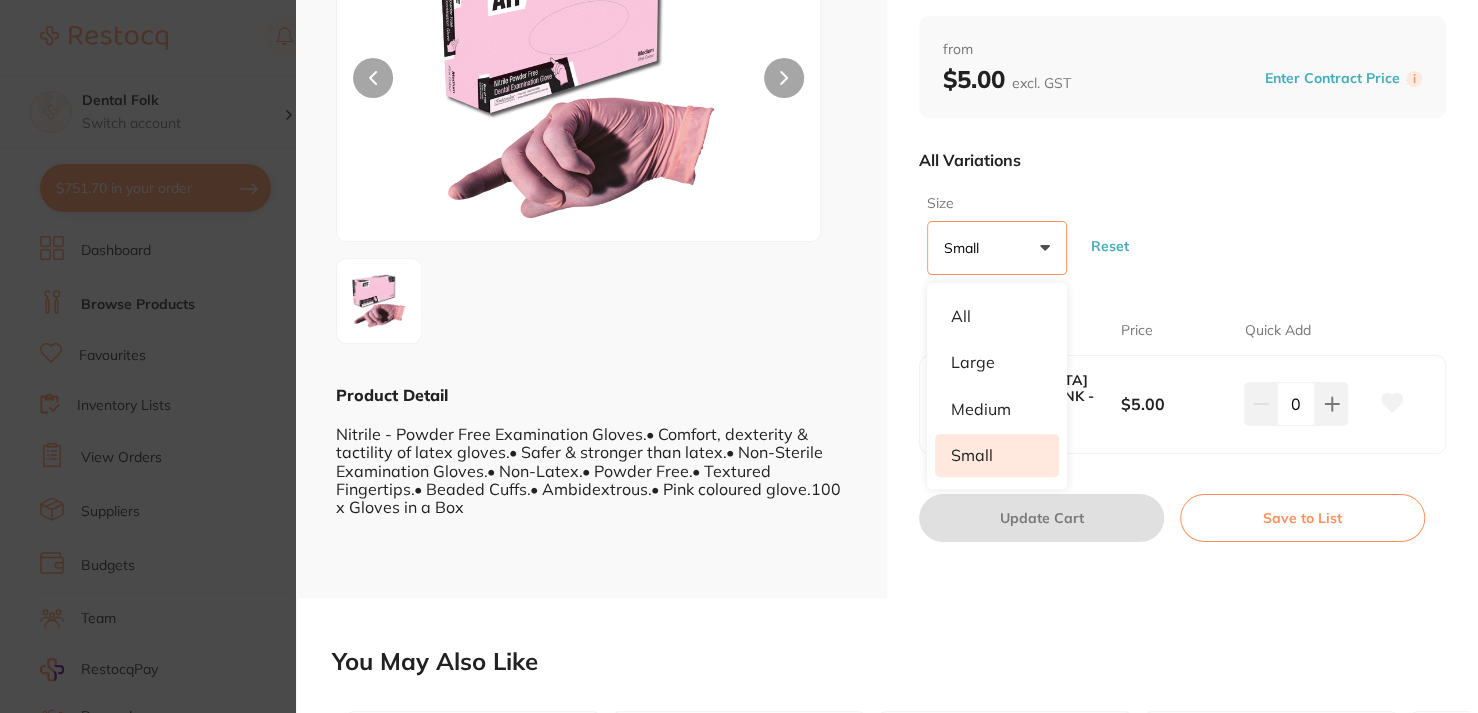 click on "Size Small +0 All Large Medium Small Reset" at bounding box center (1182, 234) 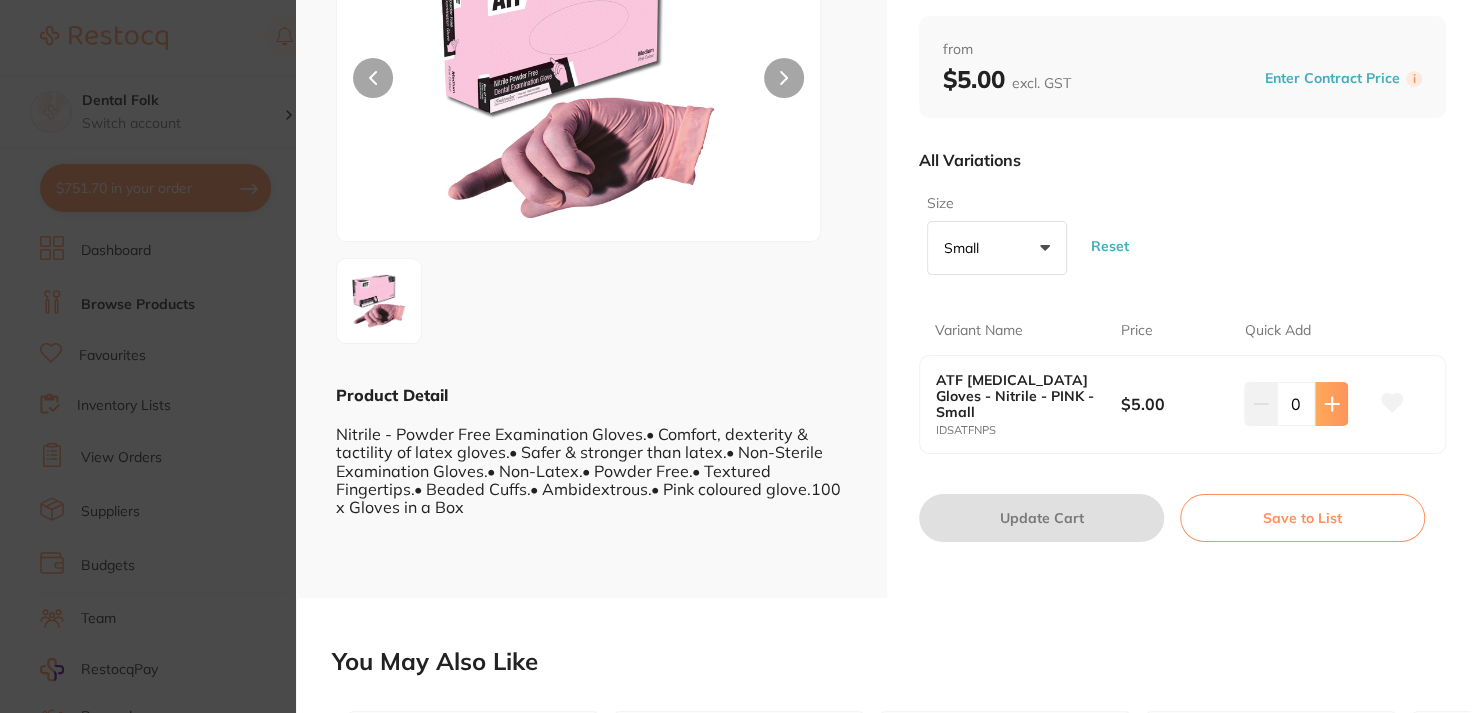 click 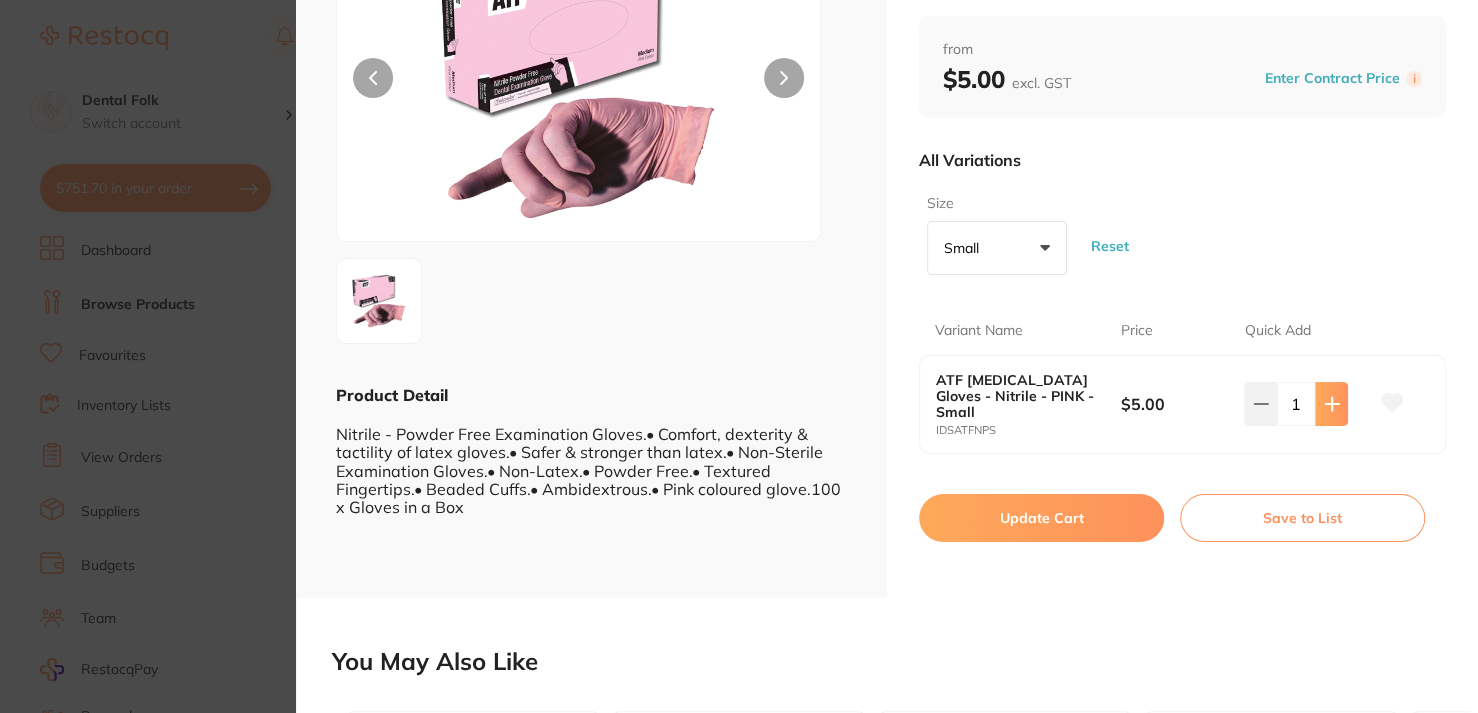 click 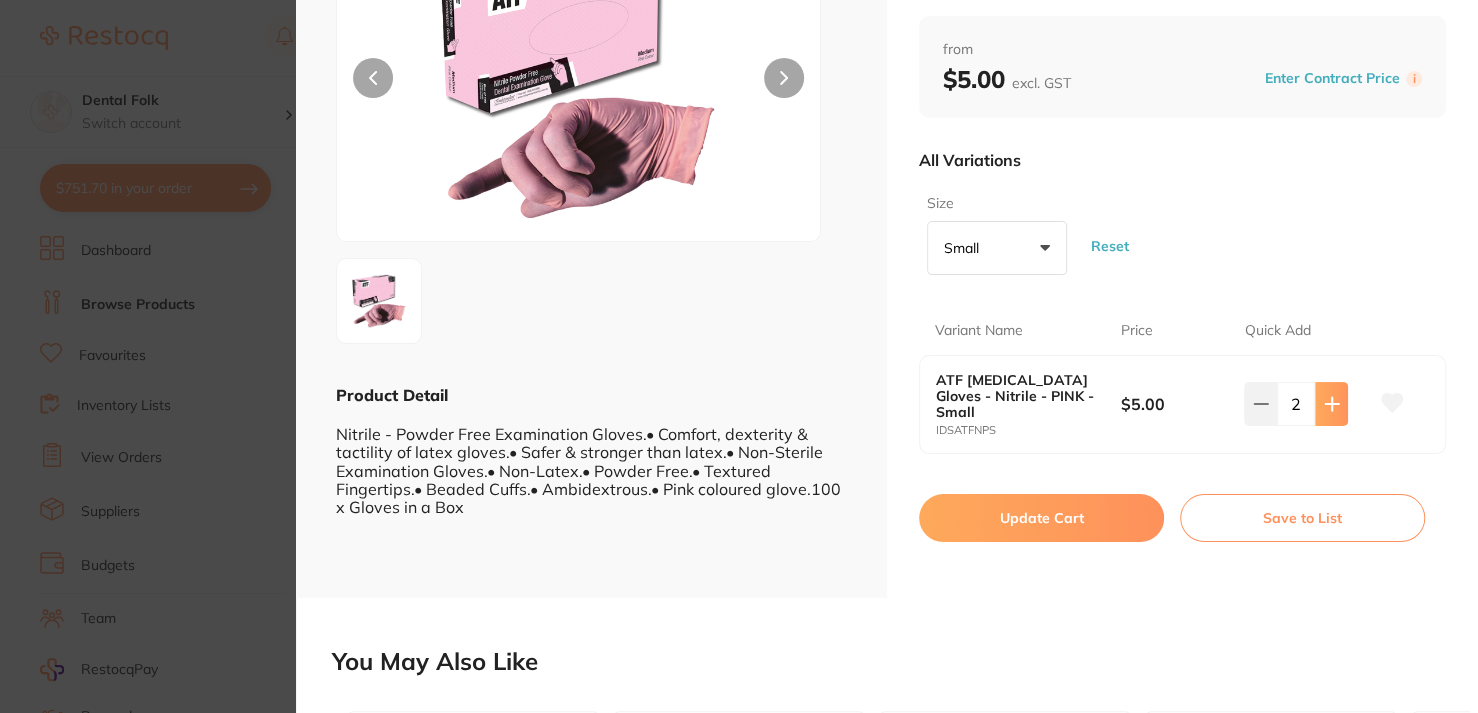 click 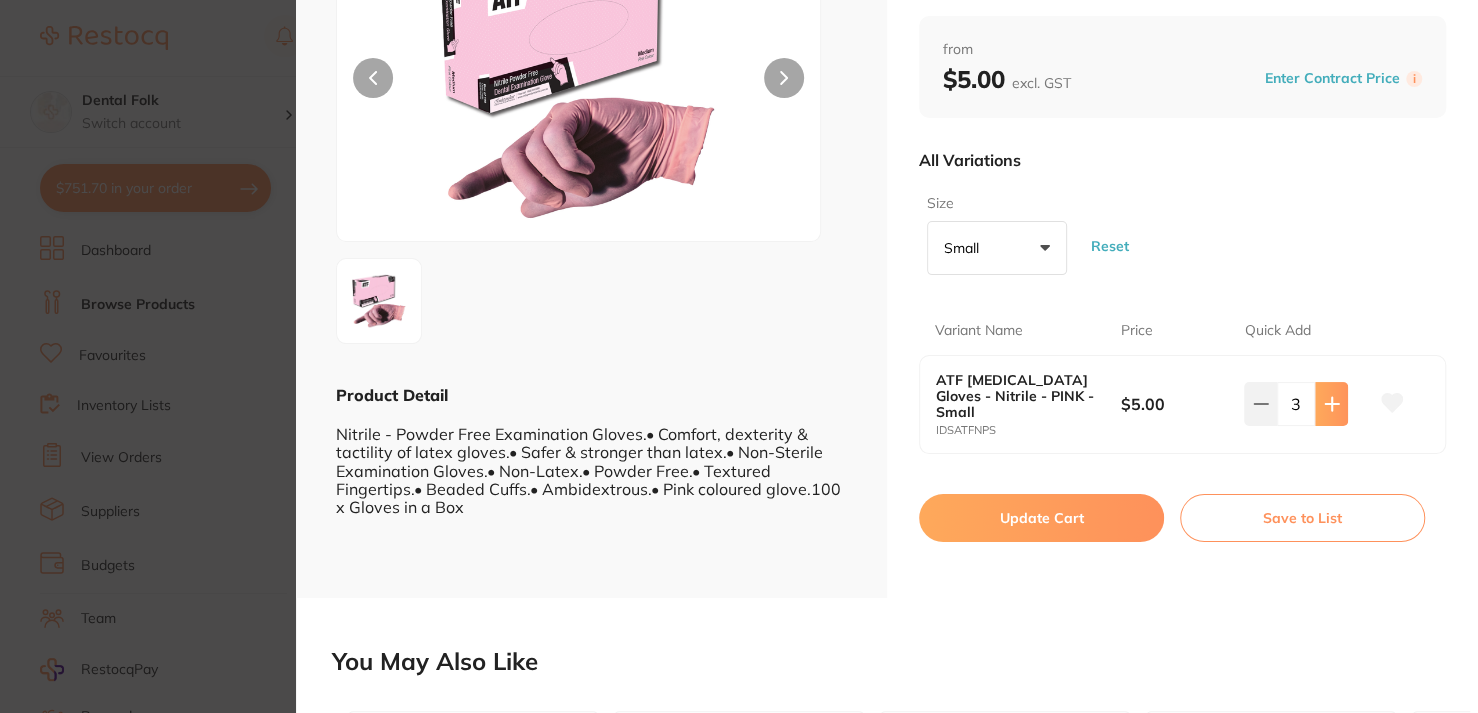 click 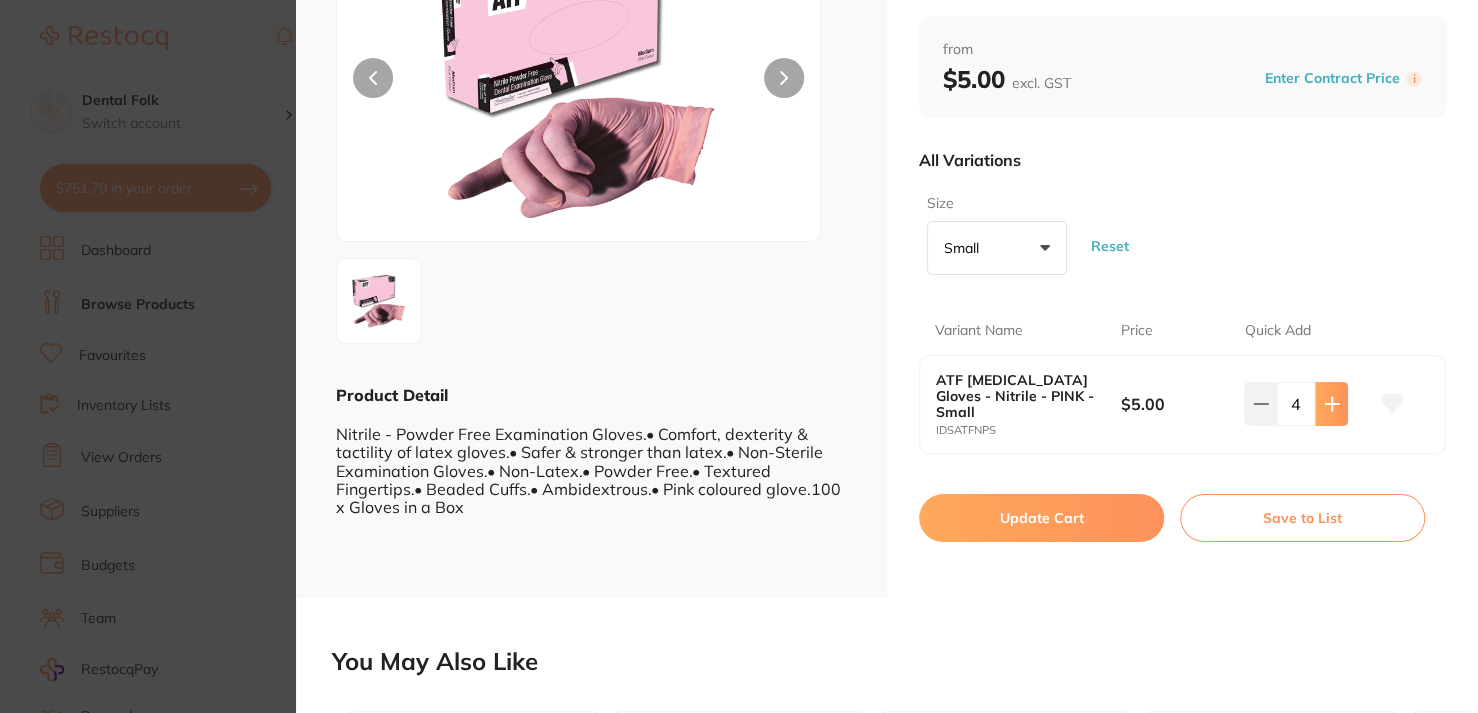 click 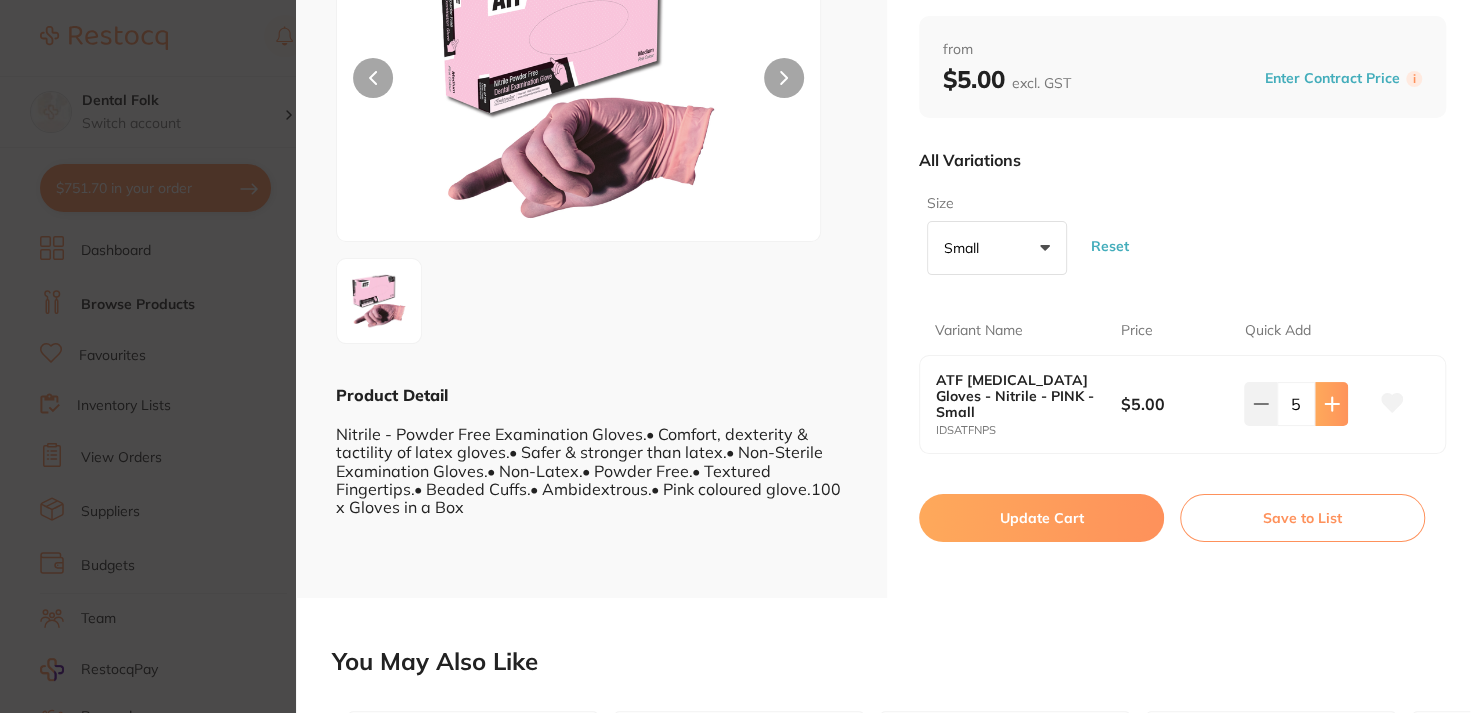 click 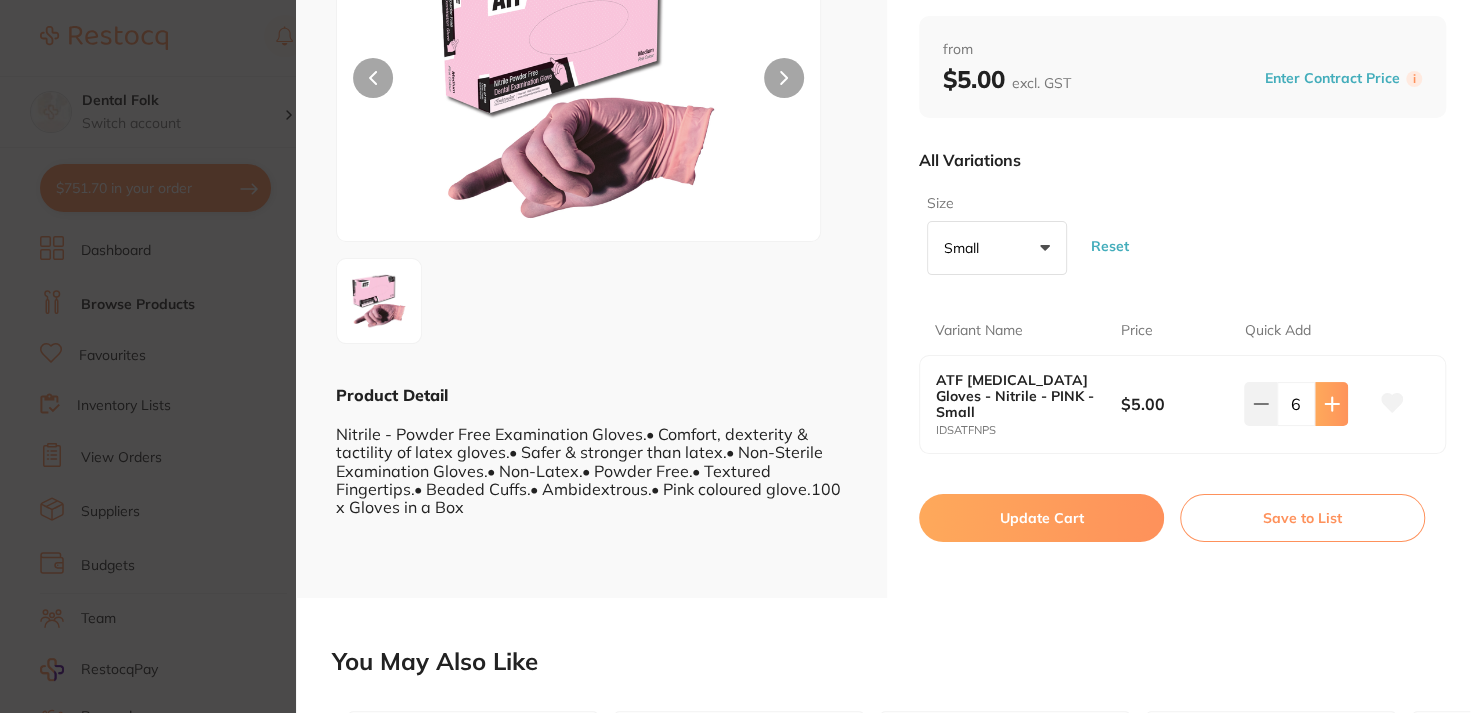 click 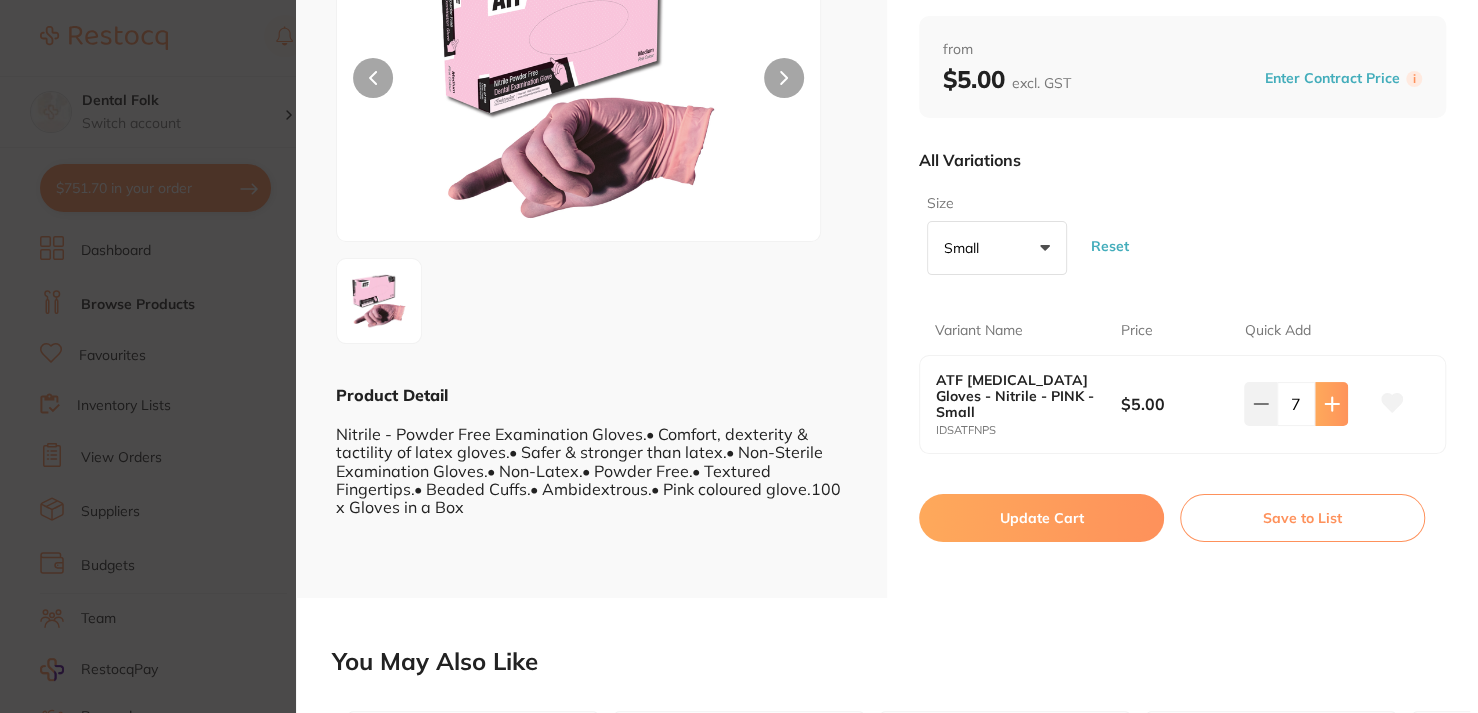 click 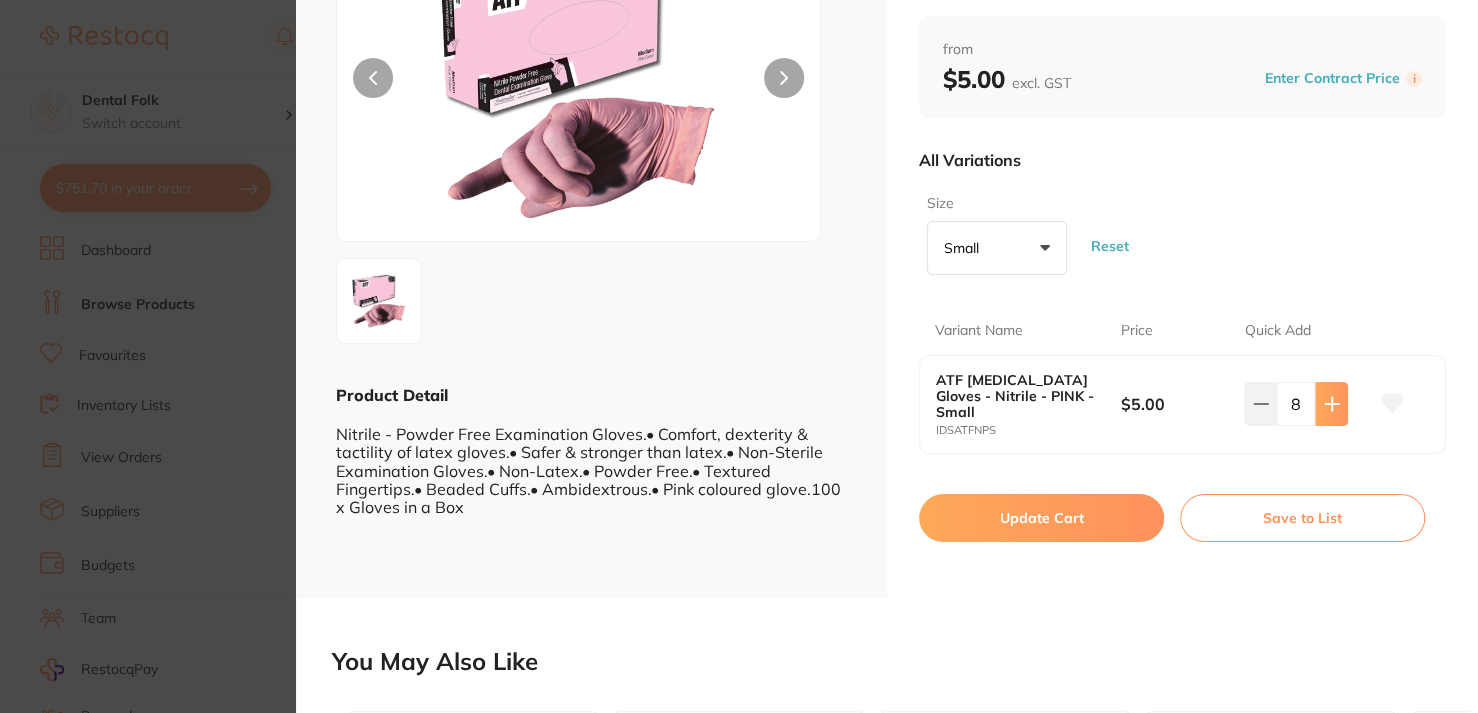 click 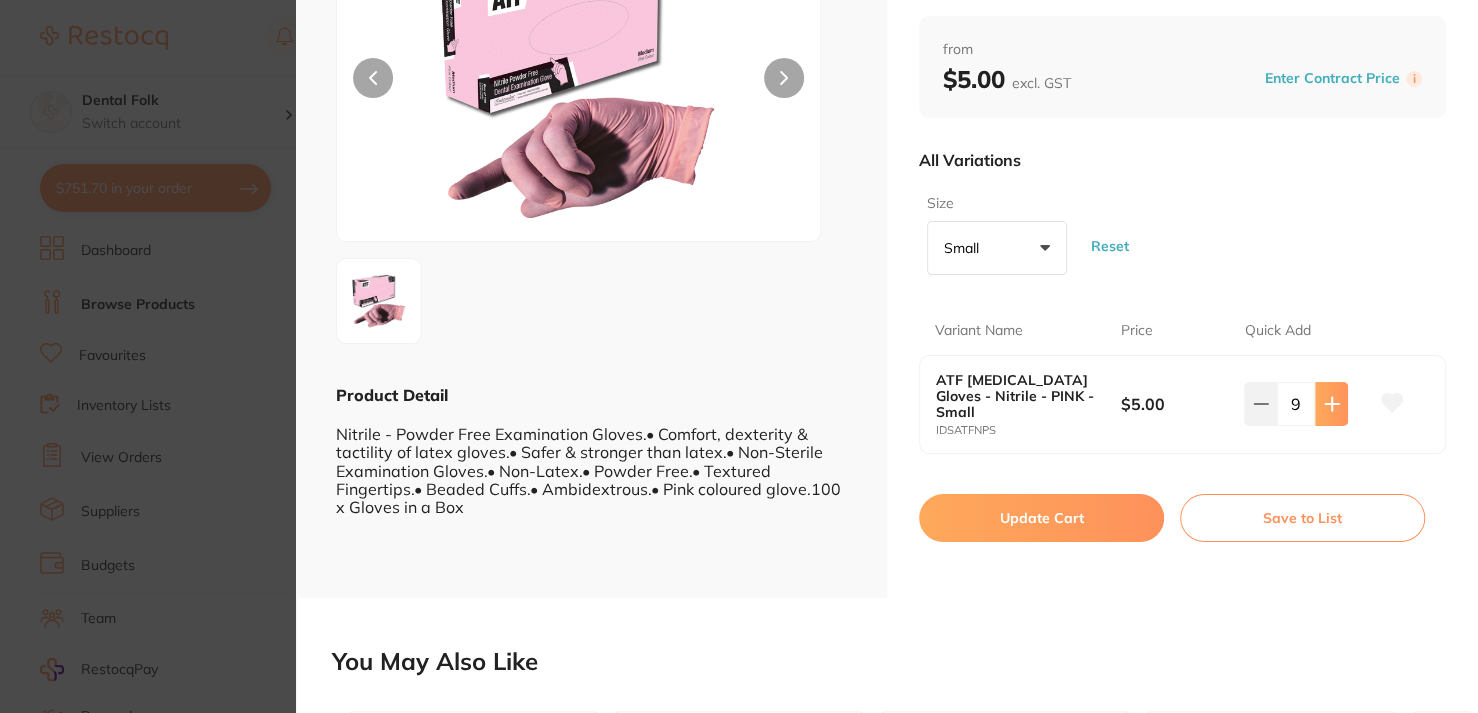 click 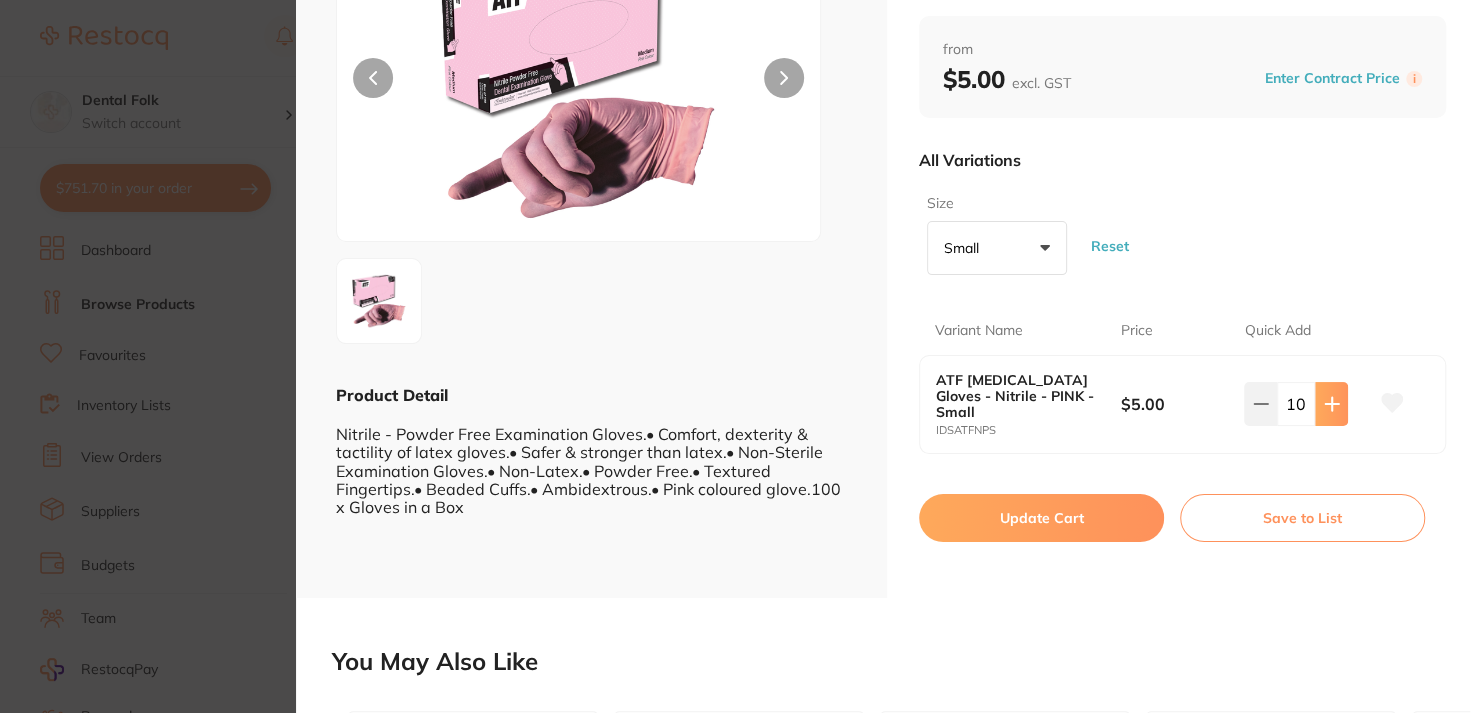 click 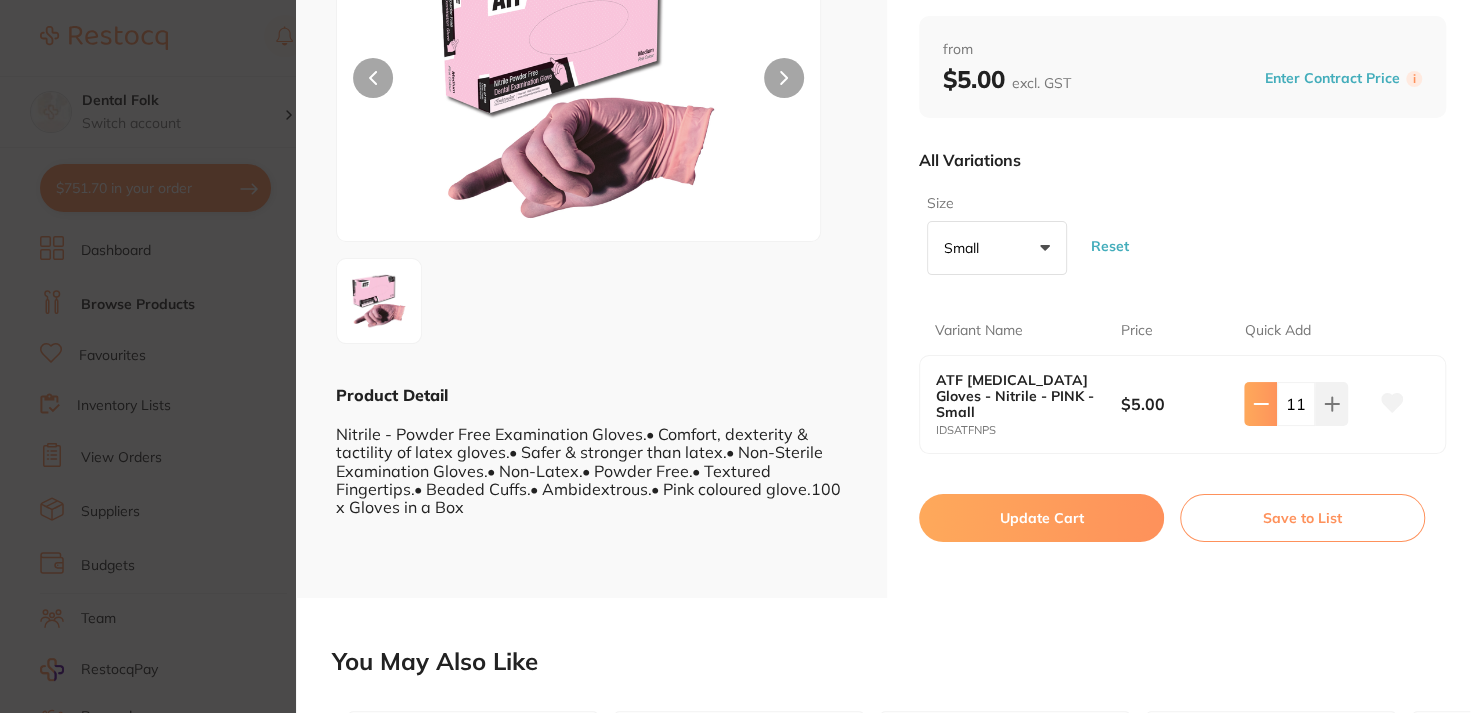 click at bounding box center (1260, 404) 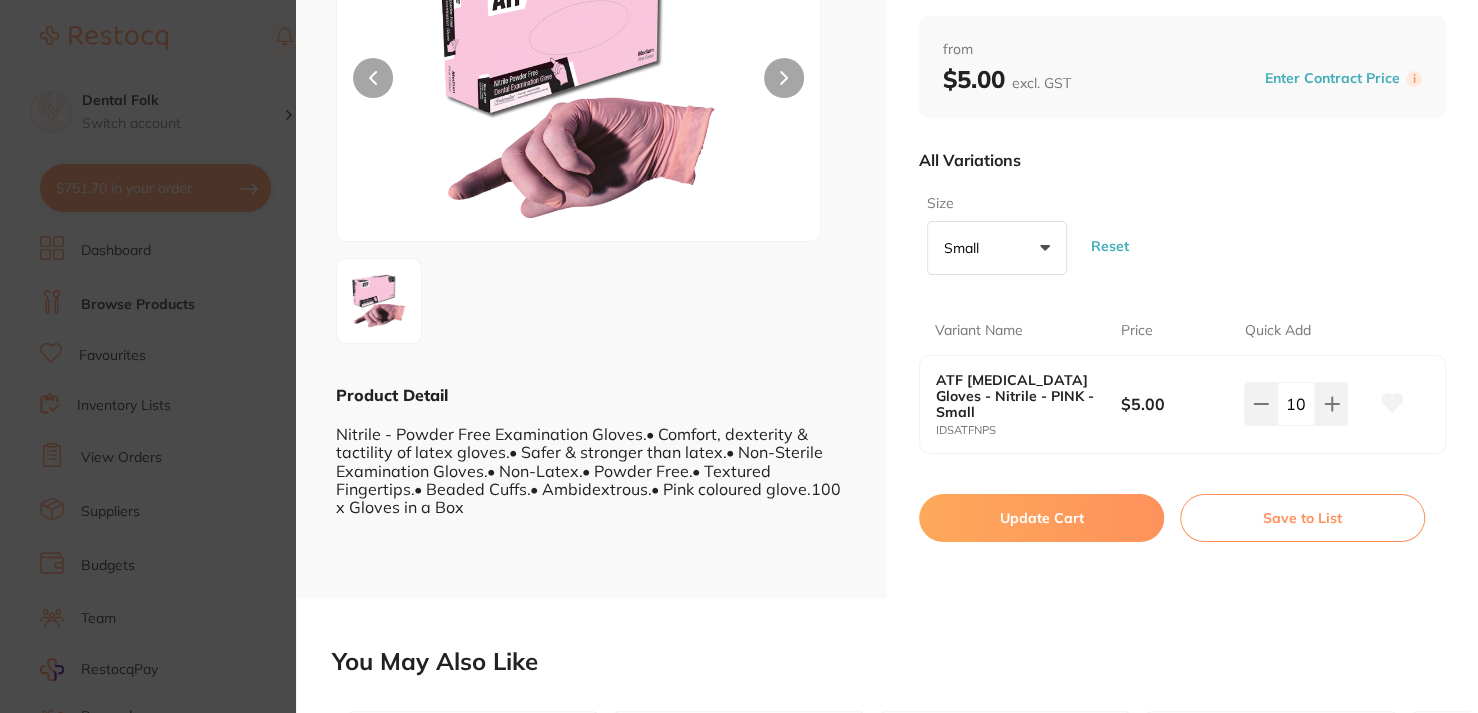 click on "Update Cart" at bounding box center (1041, 518) 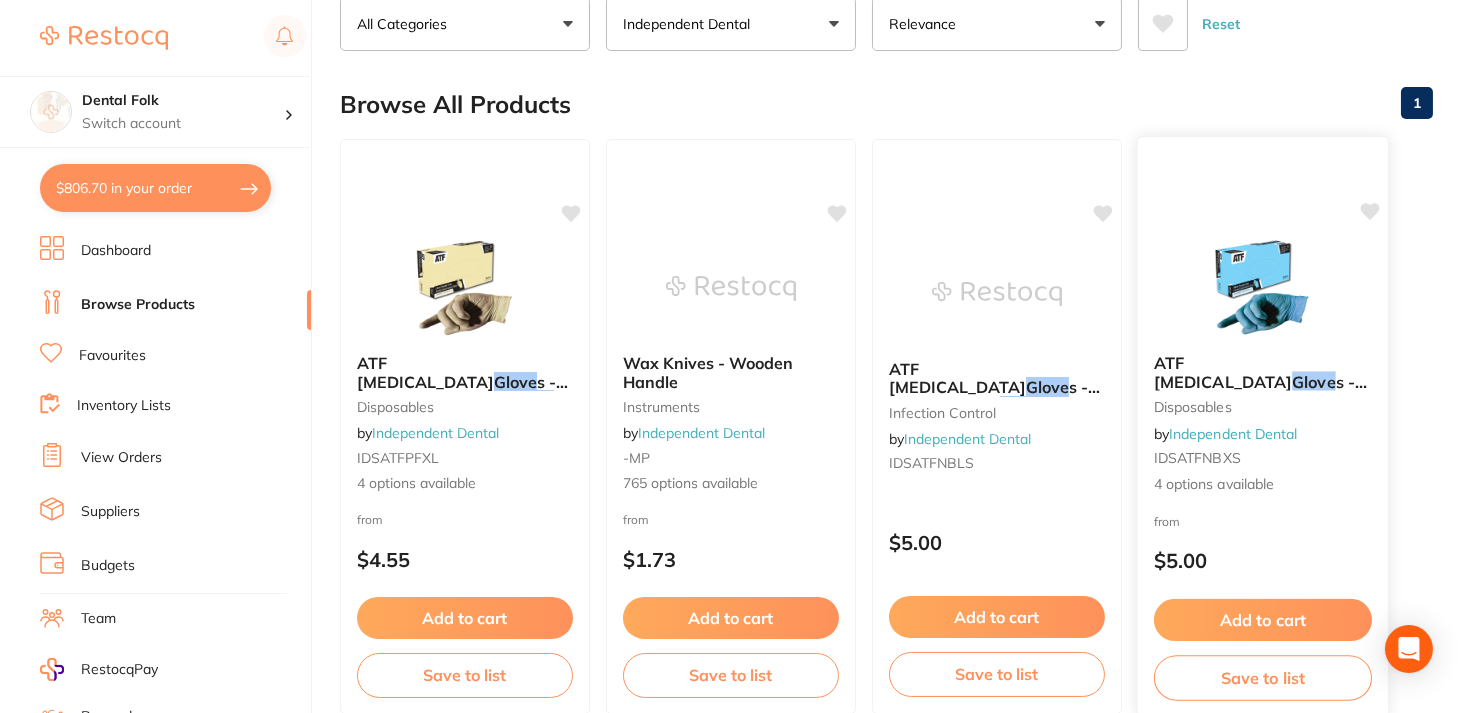 scroll, scrollTop: 138, scrollLeft: 0, axis: vertical 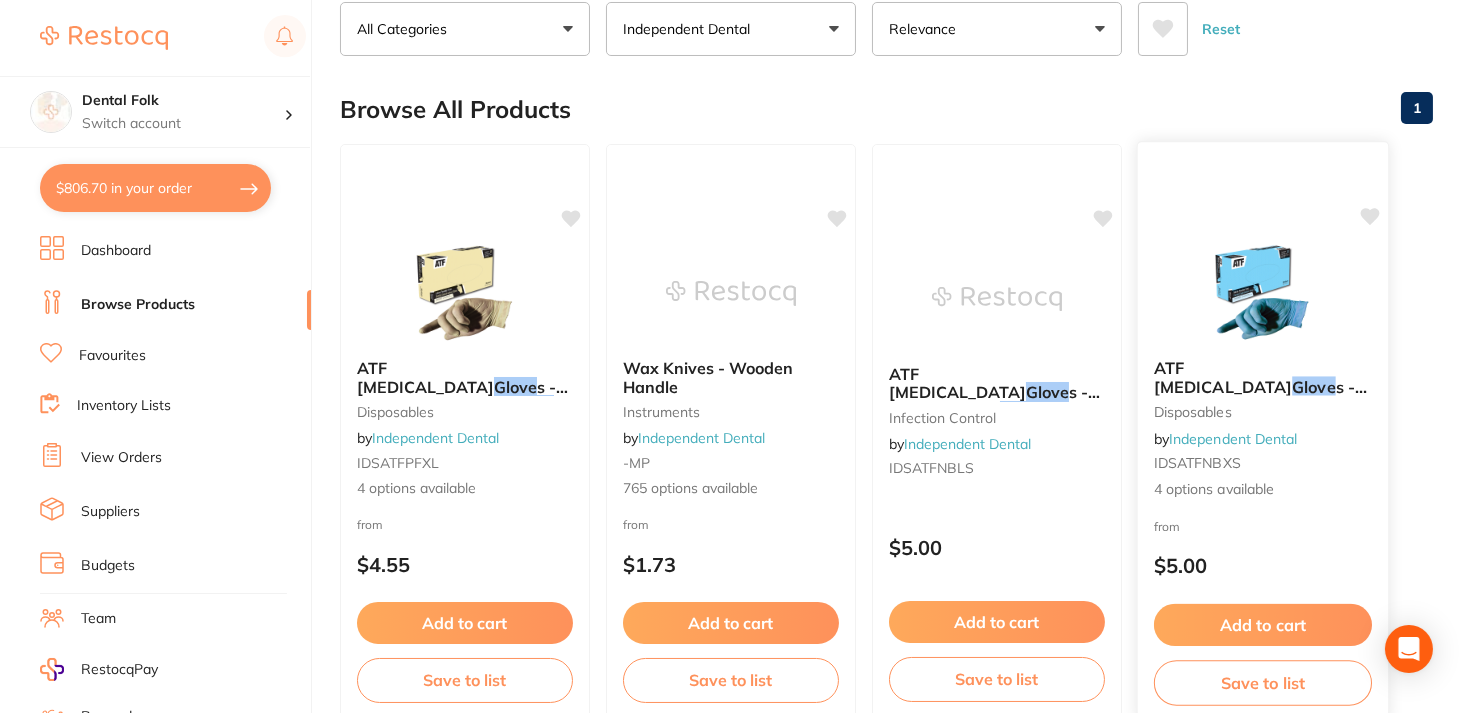 click at bounding box center (1262, 292) 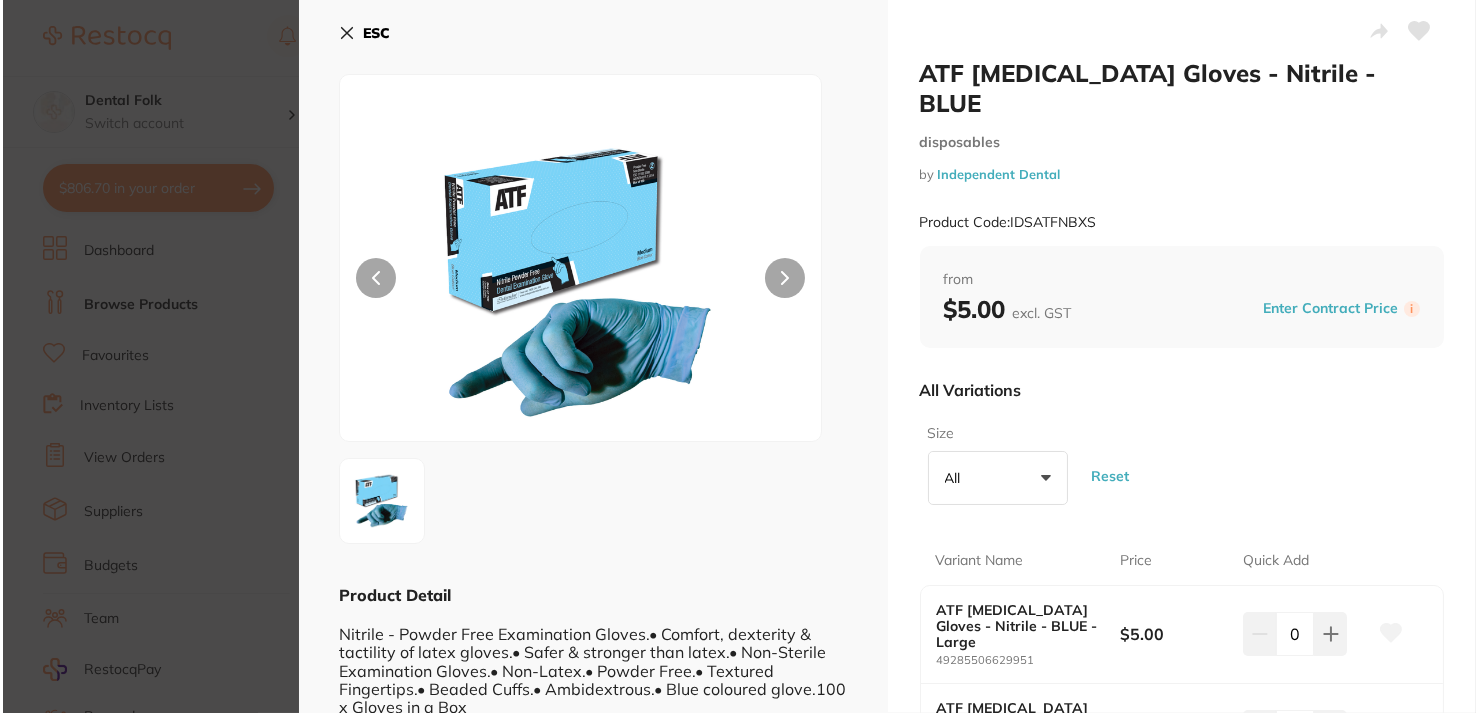 scroll, scrollTop: 0, scrollLeft: 0, axis: both 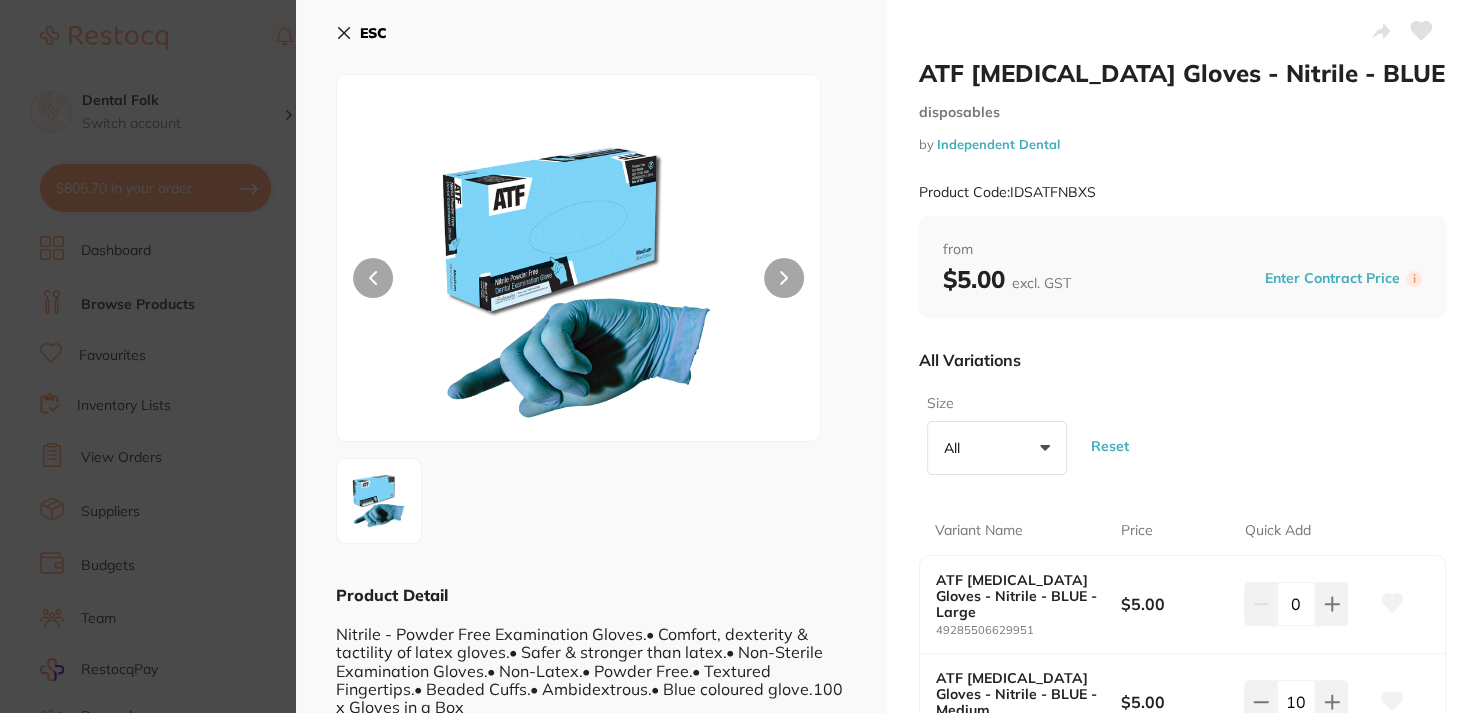 click on "All +0" at bounding box center [997, 448] 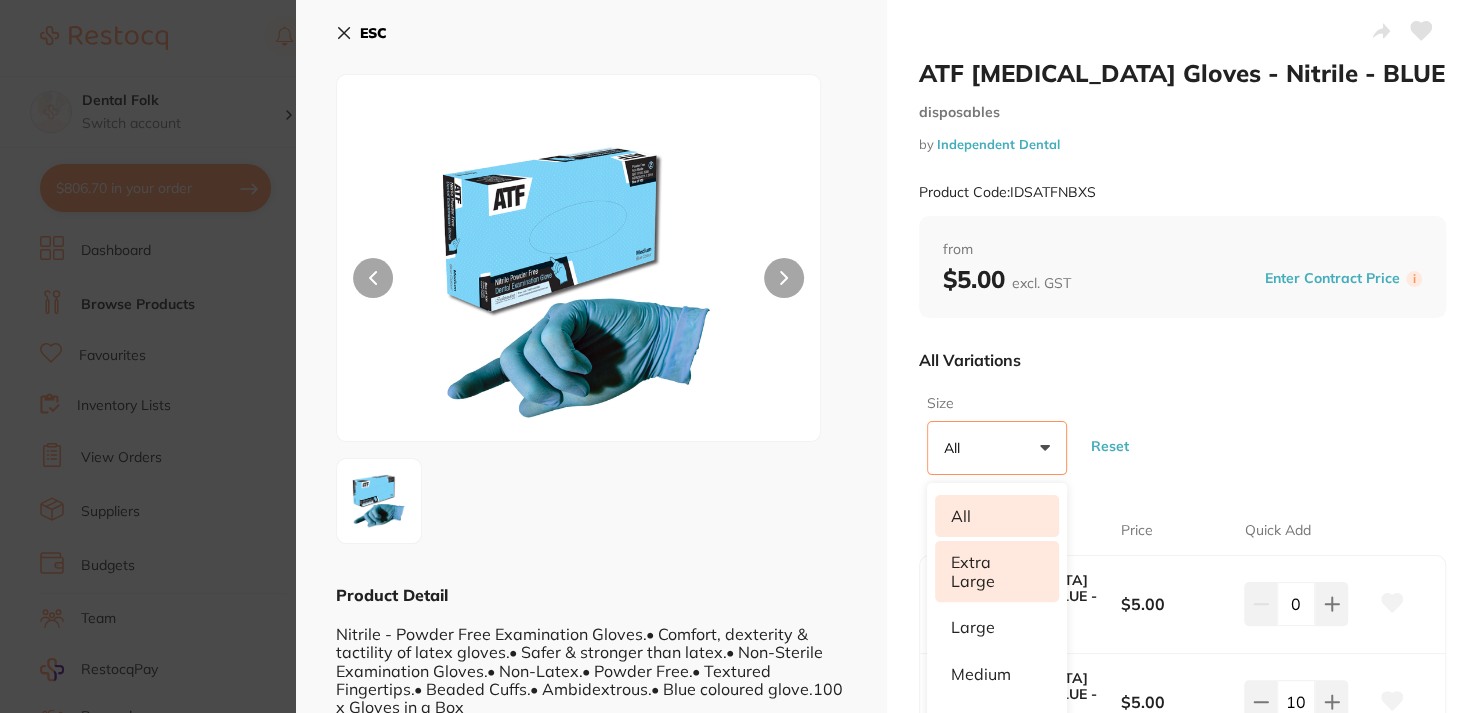 scroll, scrollTop: 300, scrollLeft: 0, axis: vertical 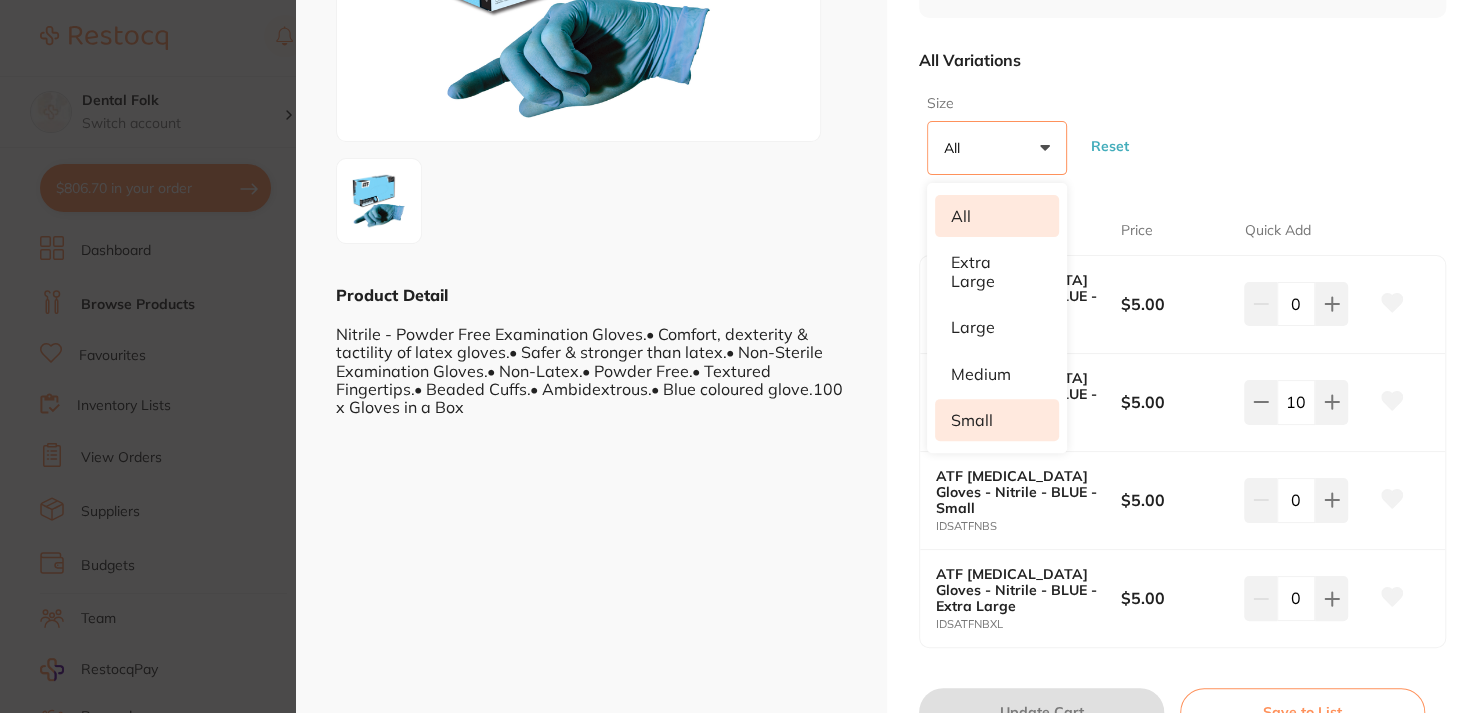 click on "Small" at bounding box center [997, 420] 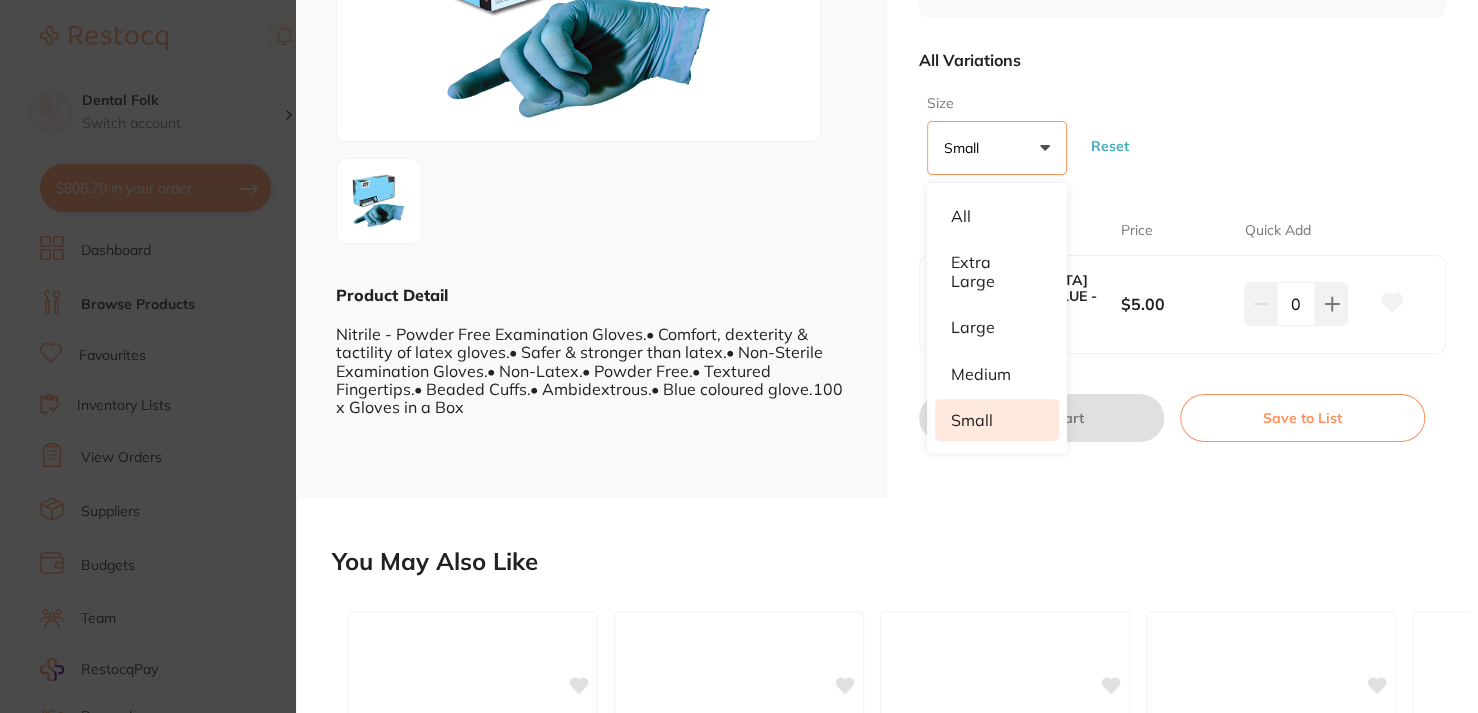 click on "Size Small +0 All Extra Large Large Medium Small Reset" at bounding box center (1182, 134) 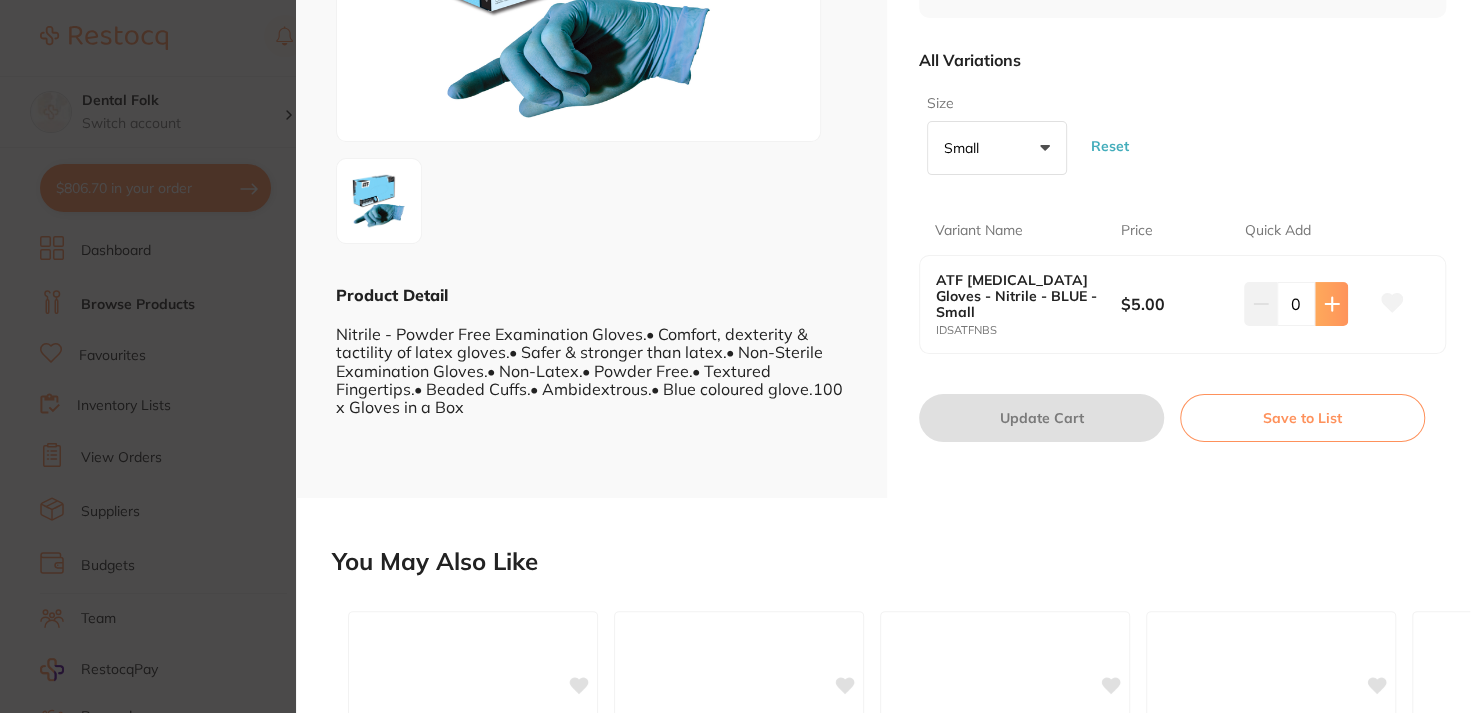 click at bounding box center [1331, 304] 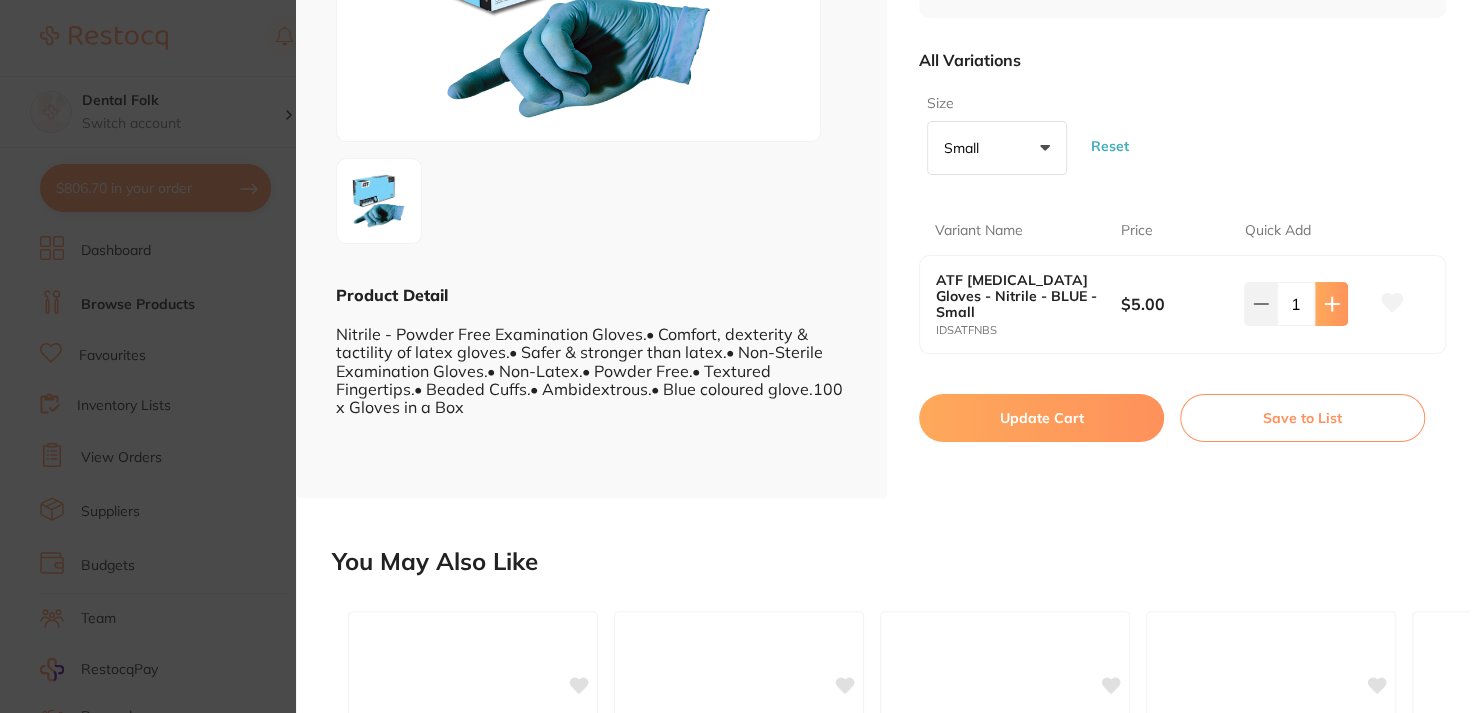 click at bounding box center [1331, 304] 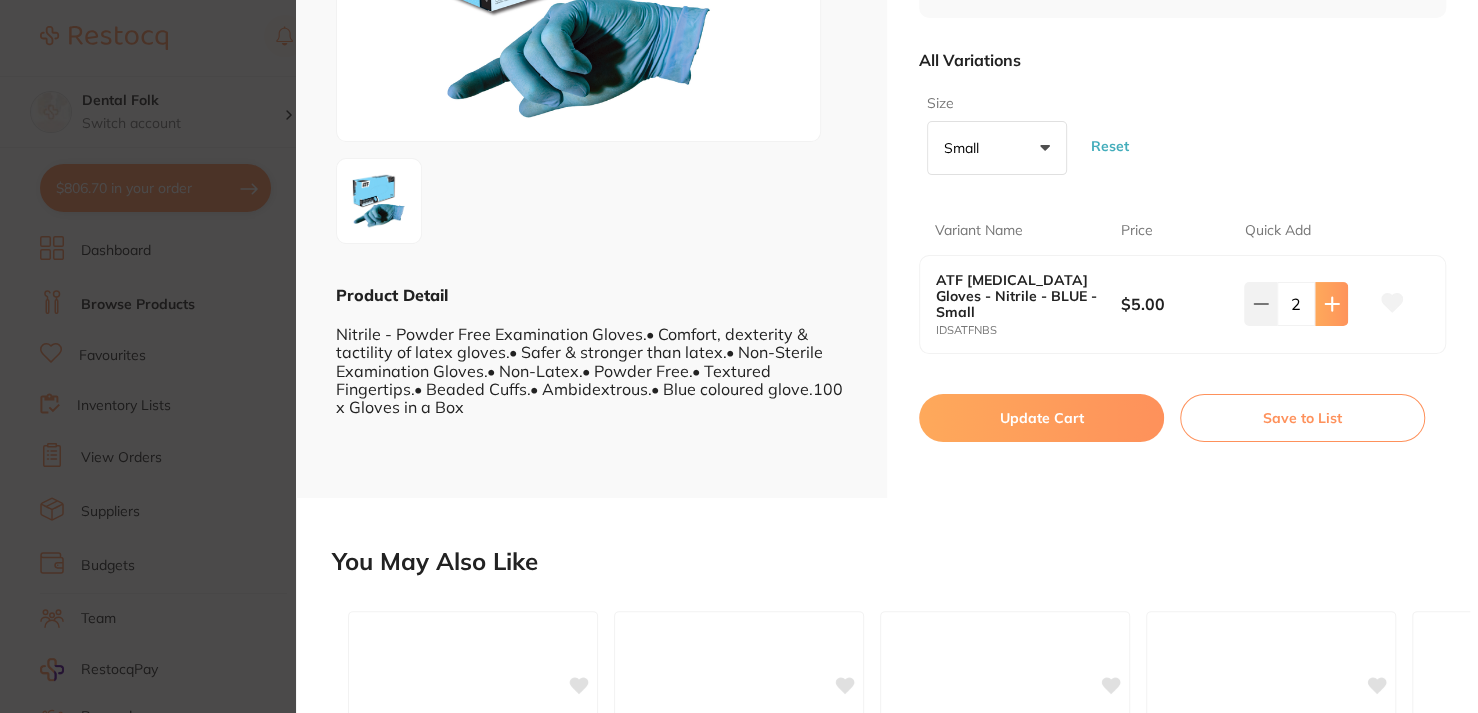 click at bounding box center (1331, 304) 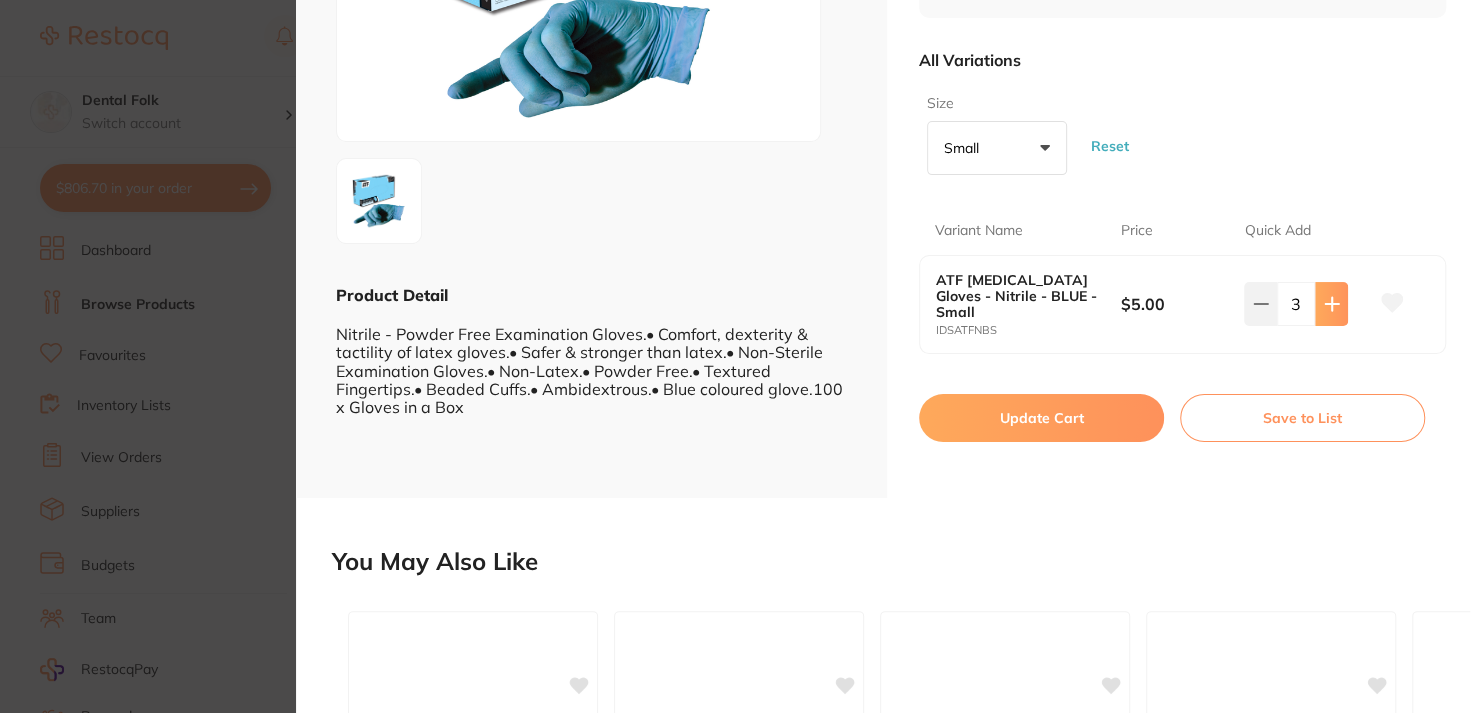 click at bounding box center [1331, 304] 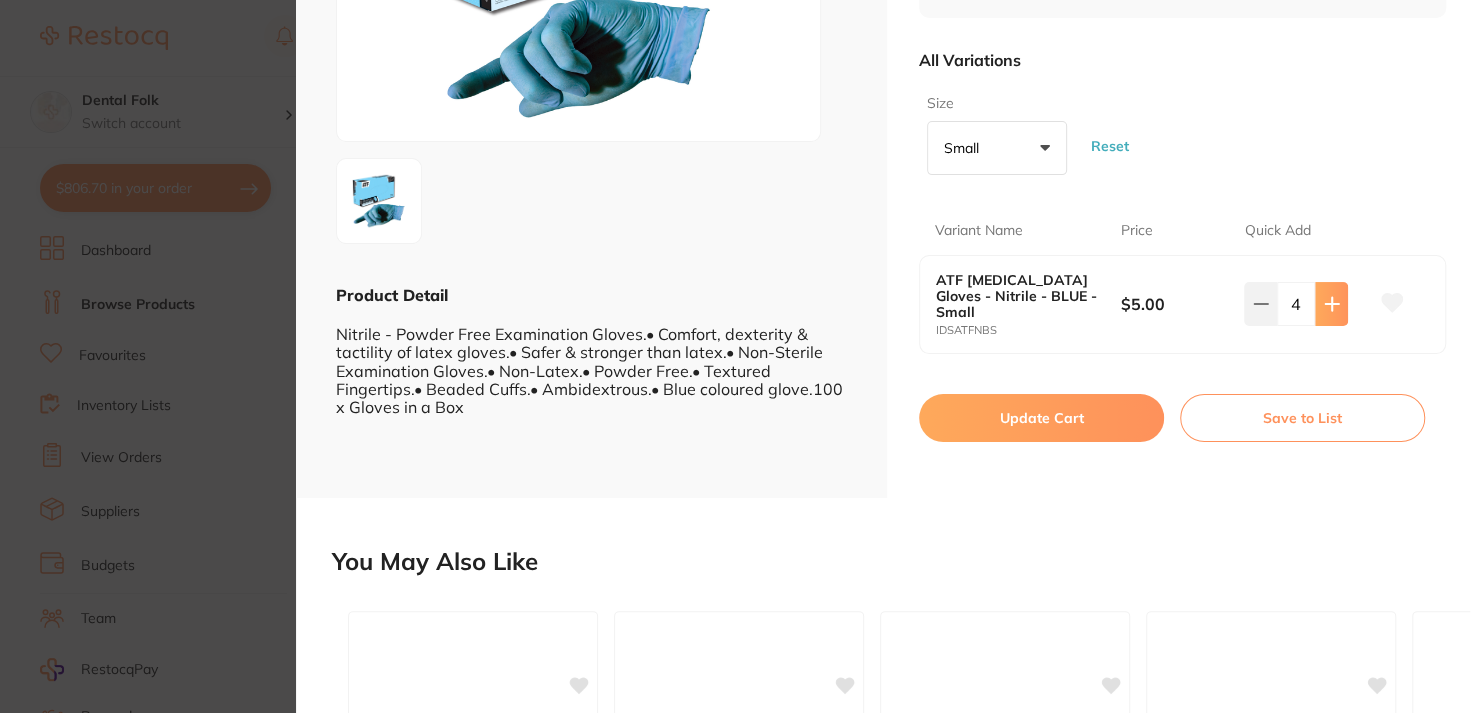 click at bounding box center (1331, 304) 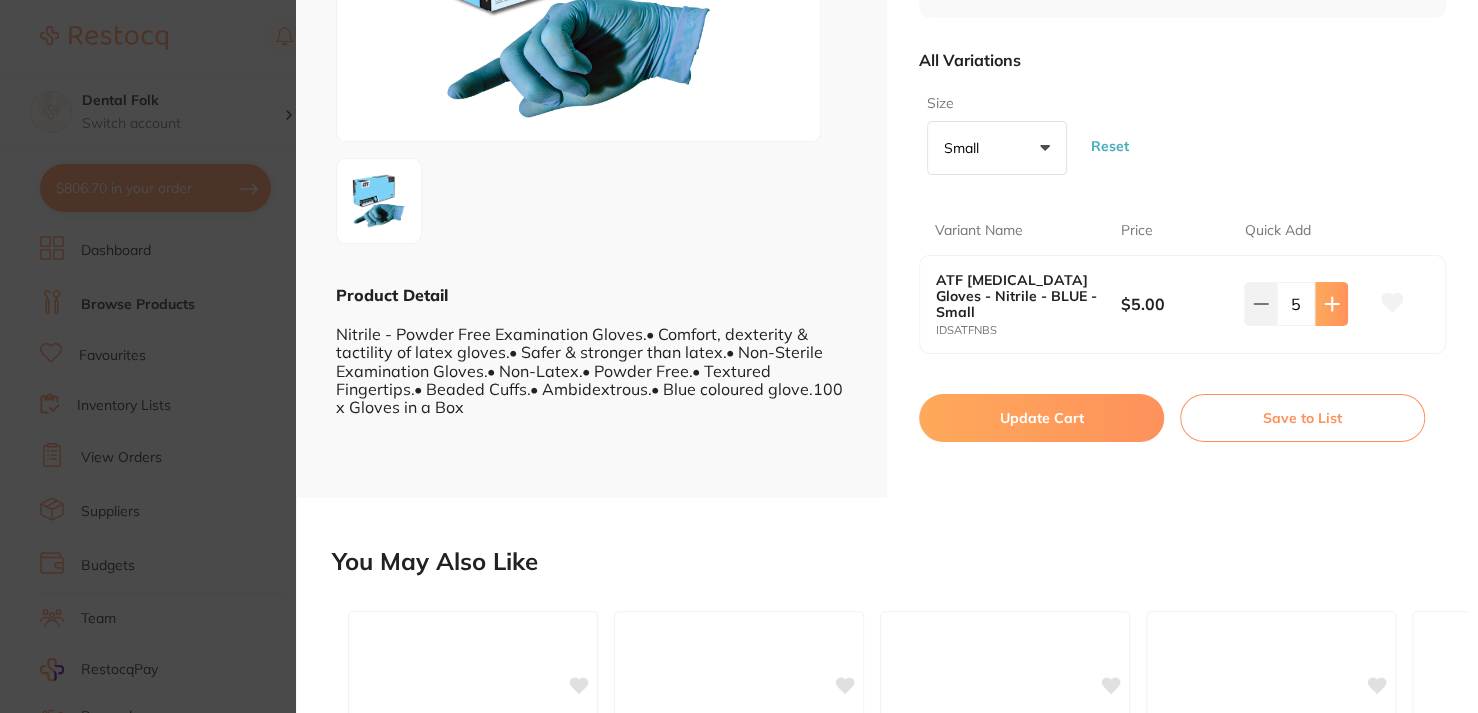 click at bounding box center (1331, 304) 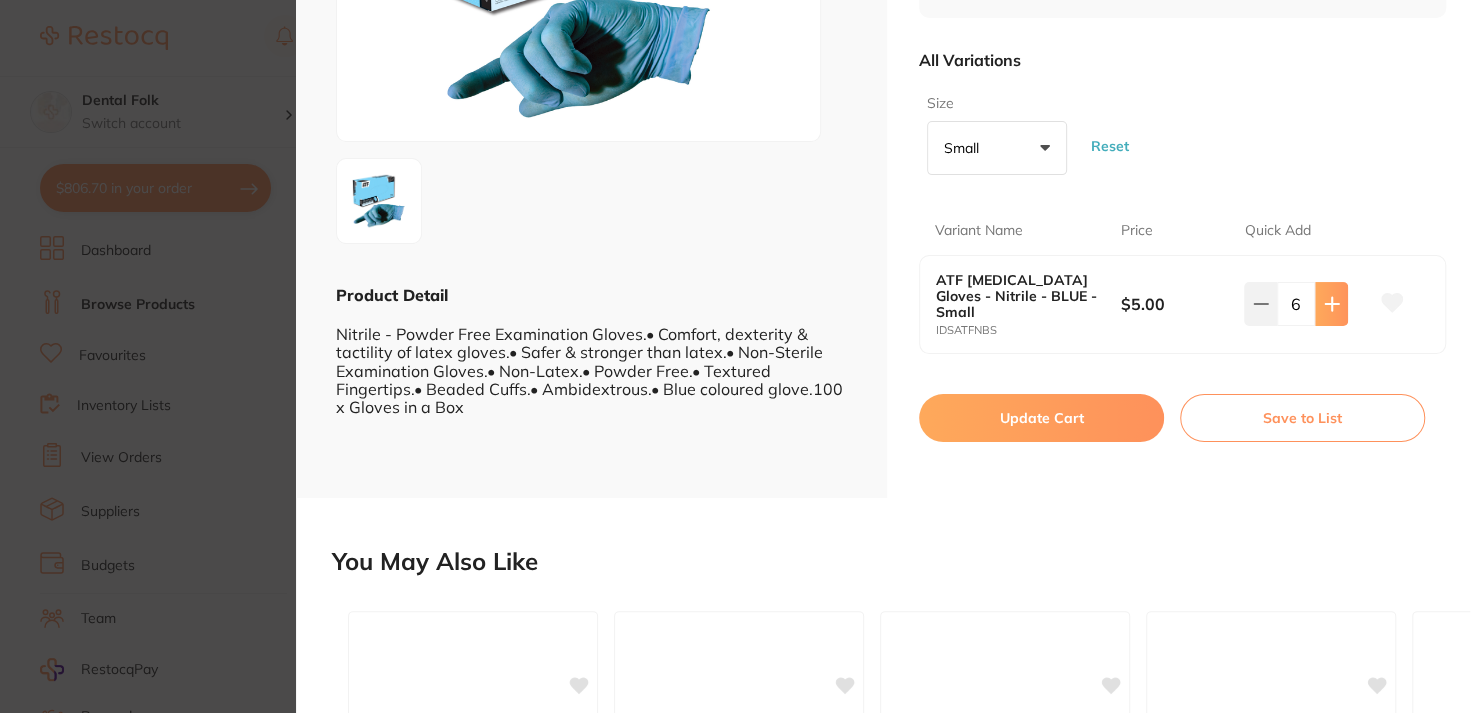 click at bounding box center [1331, 304] 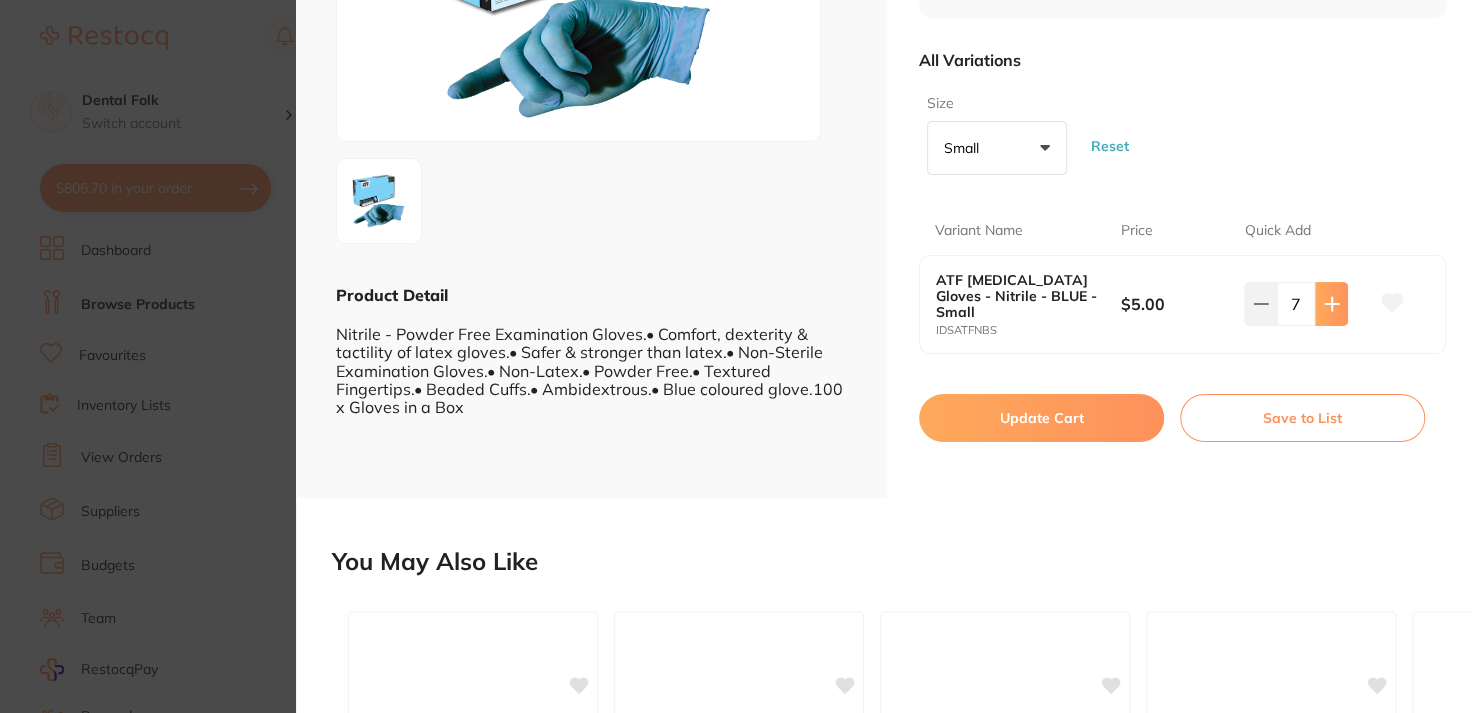 click at bounding box center [1331, 304] 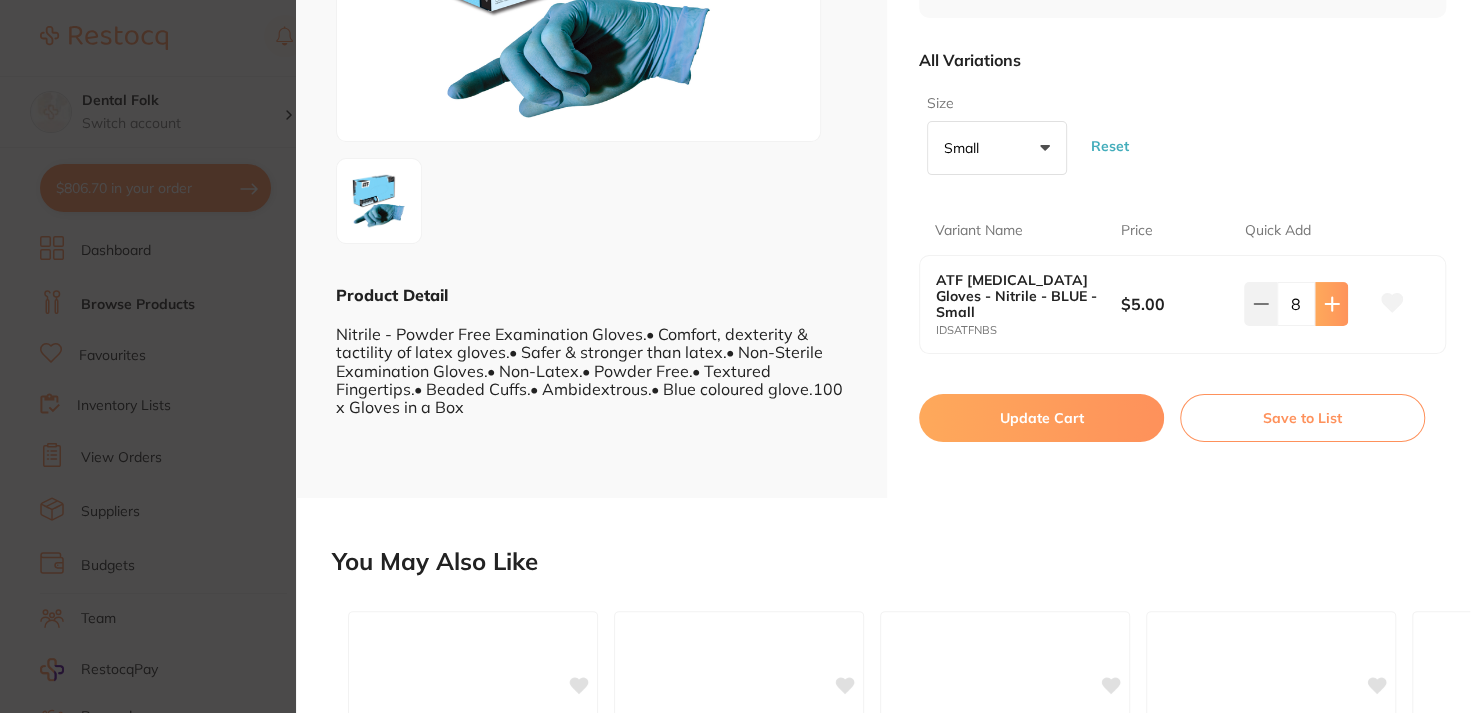 click at bounding box center (1331, 304) 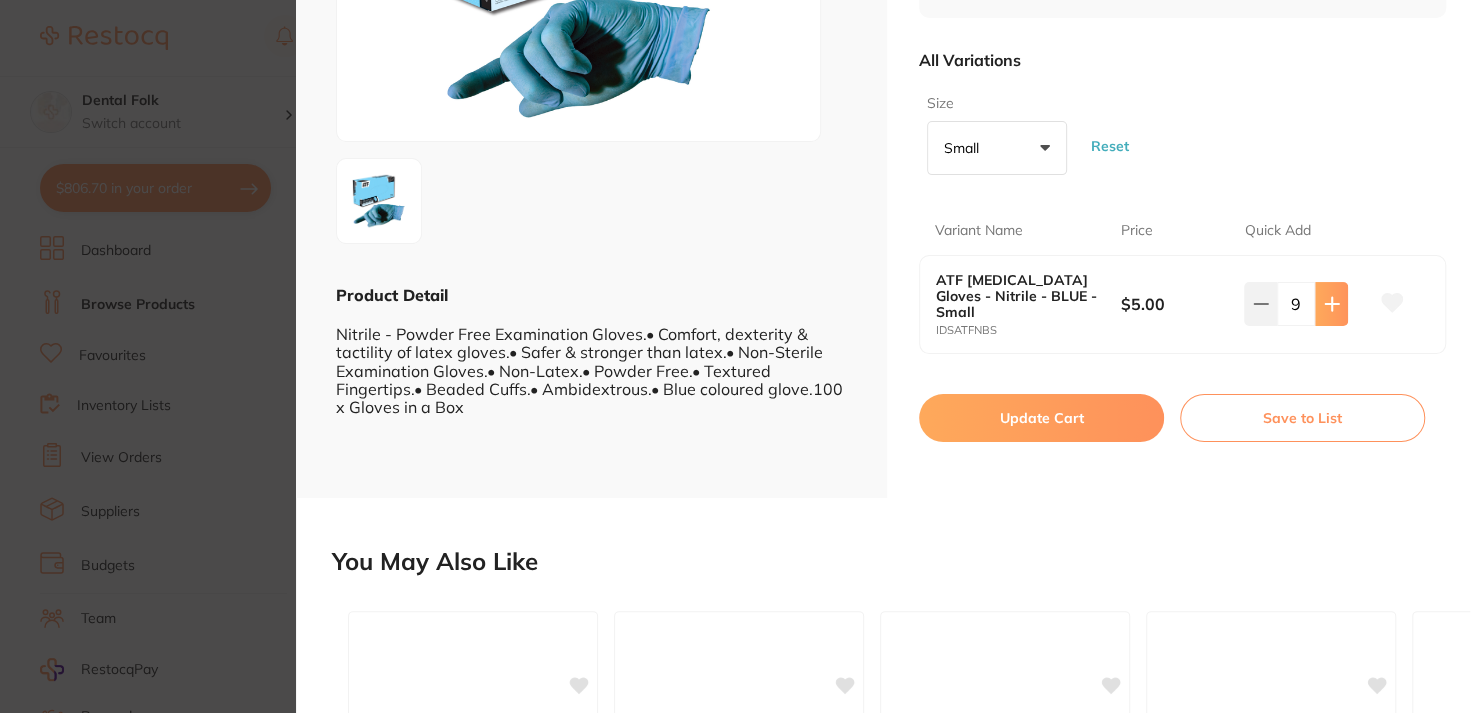 click at bounding box center (1331, 304) 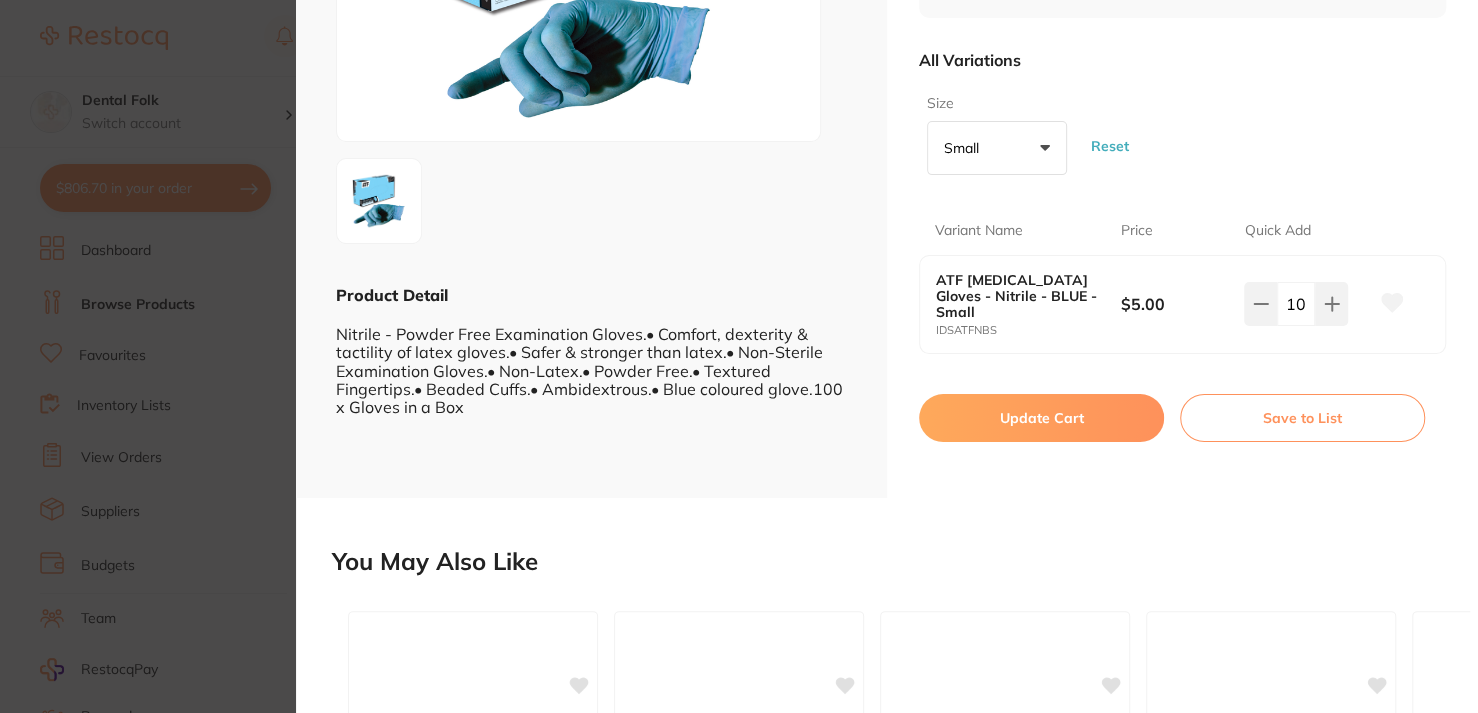 click on "Update Cart" at bounding box center [1041, 418] 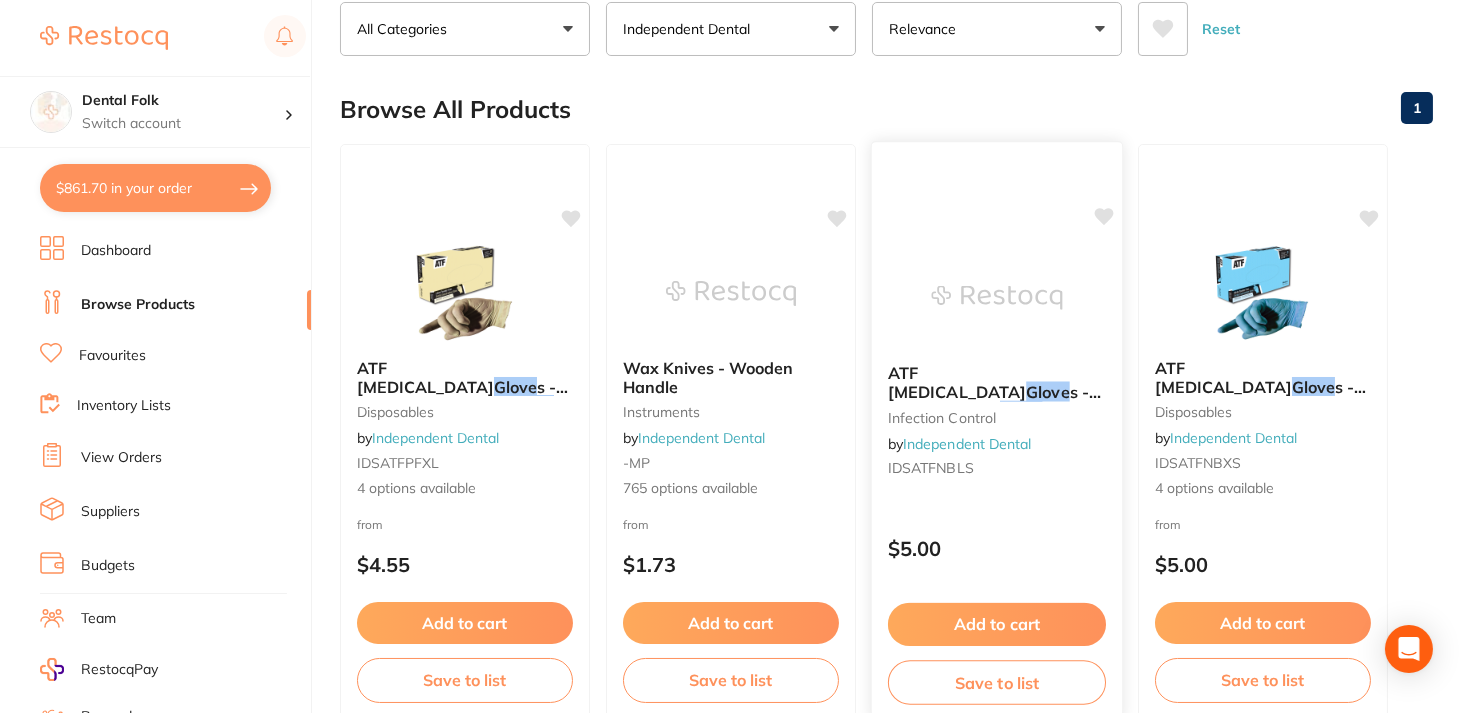 scroll, scrollTop: 0, scrollLeft: 0, axis: both 